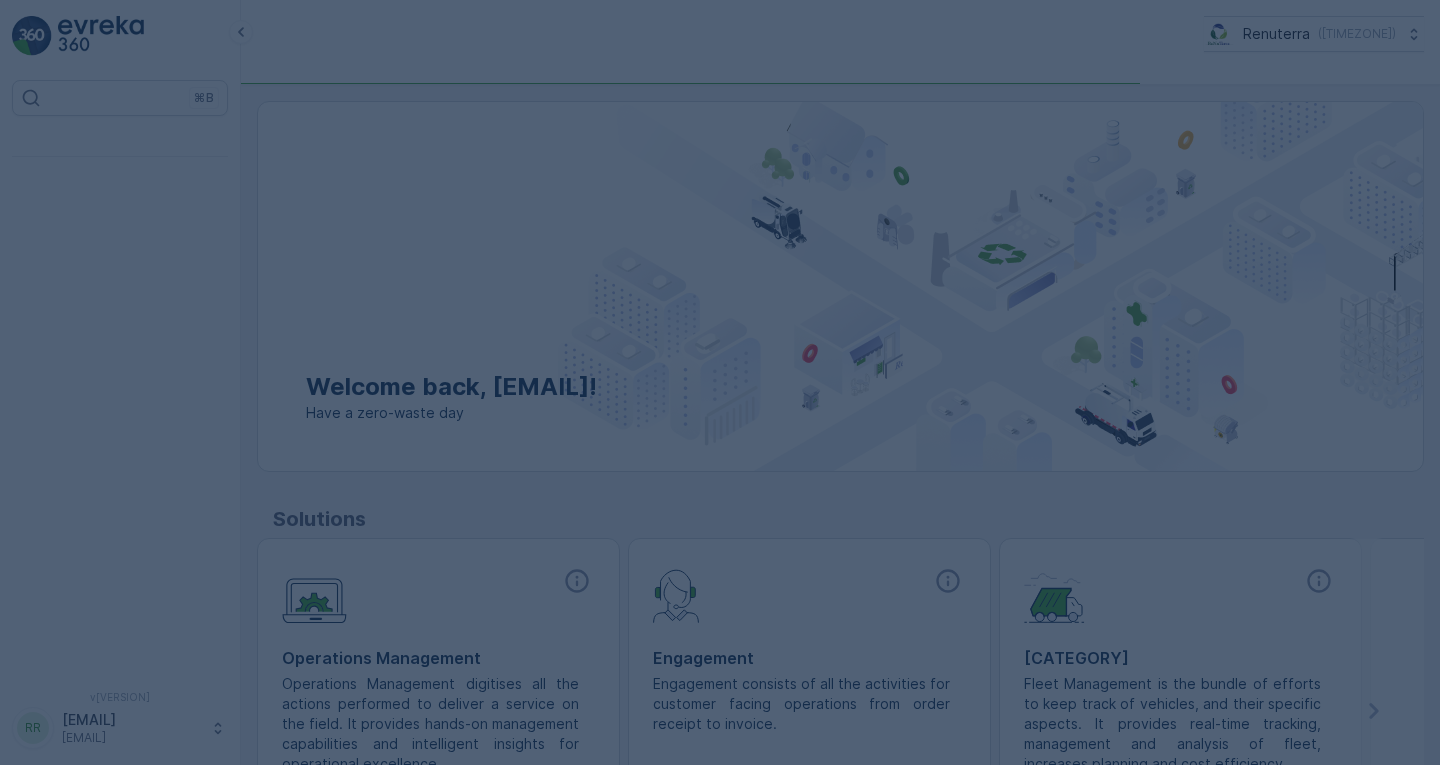scroll, scrollTop: 0, scrollLeft: 0, axis: both 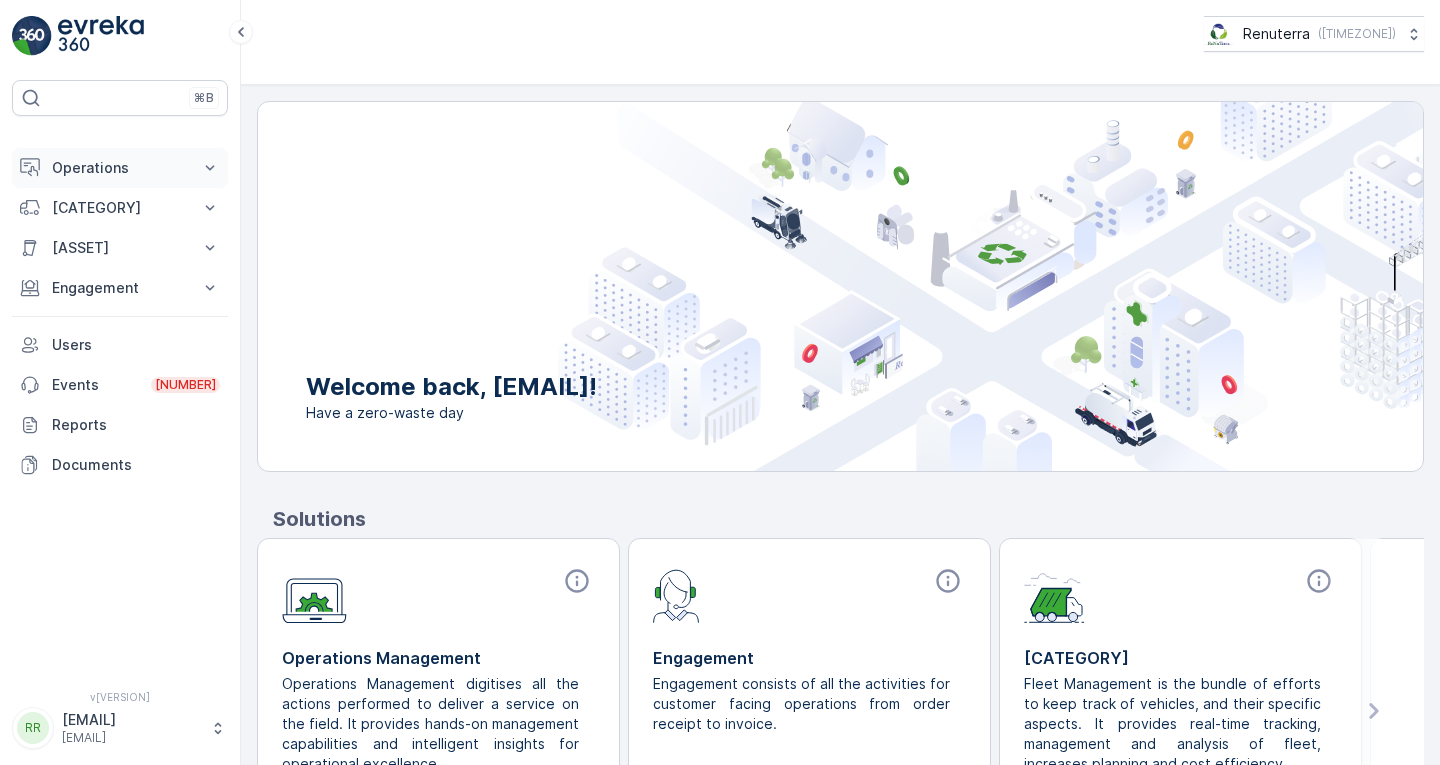 click on "Operations" at bounding box center [120, 168] 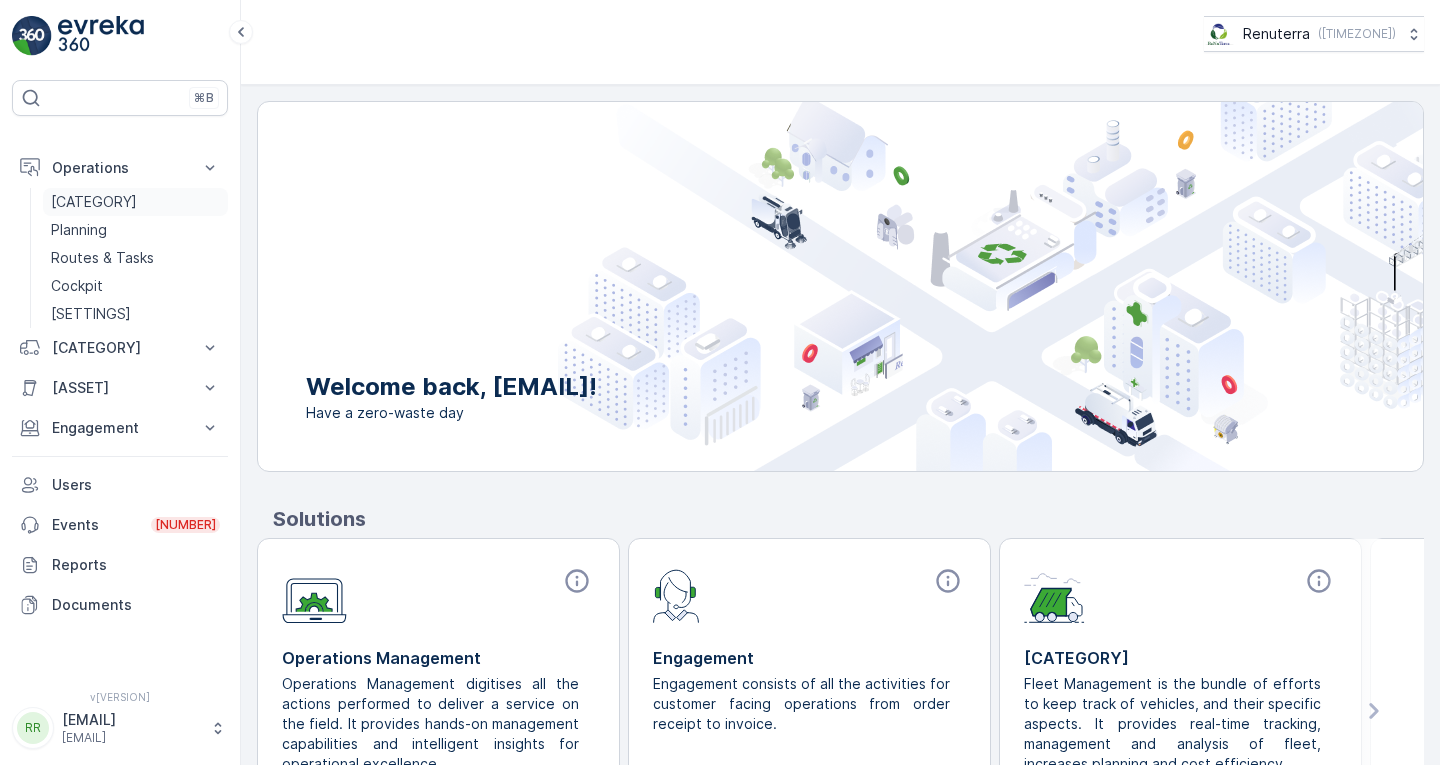 click on "[CATEGORY]" at bounding box center [94, 202] 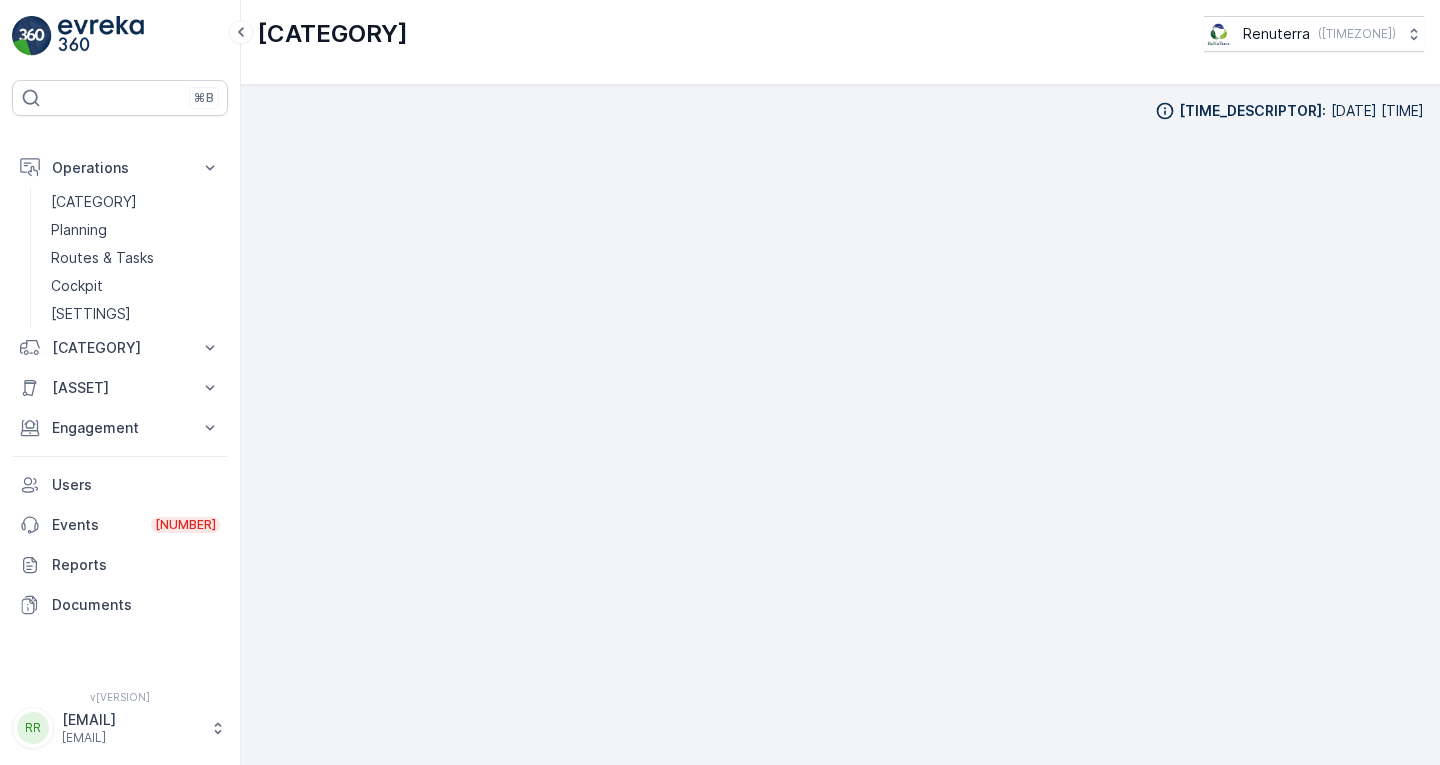 scroll, scrollTop: 15, scrollLeft: 0, axis: vertical 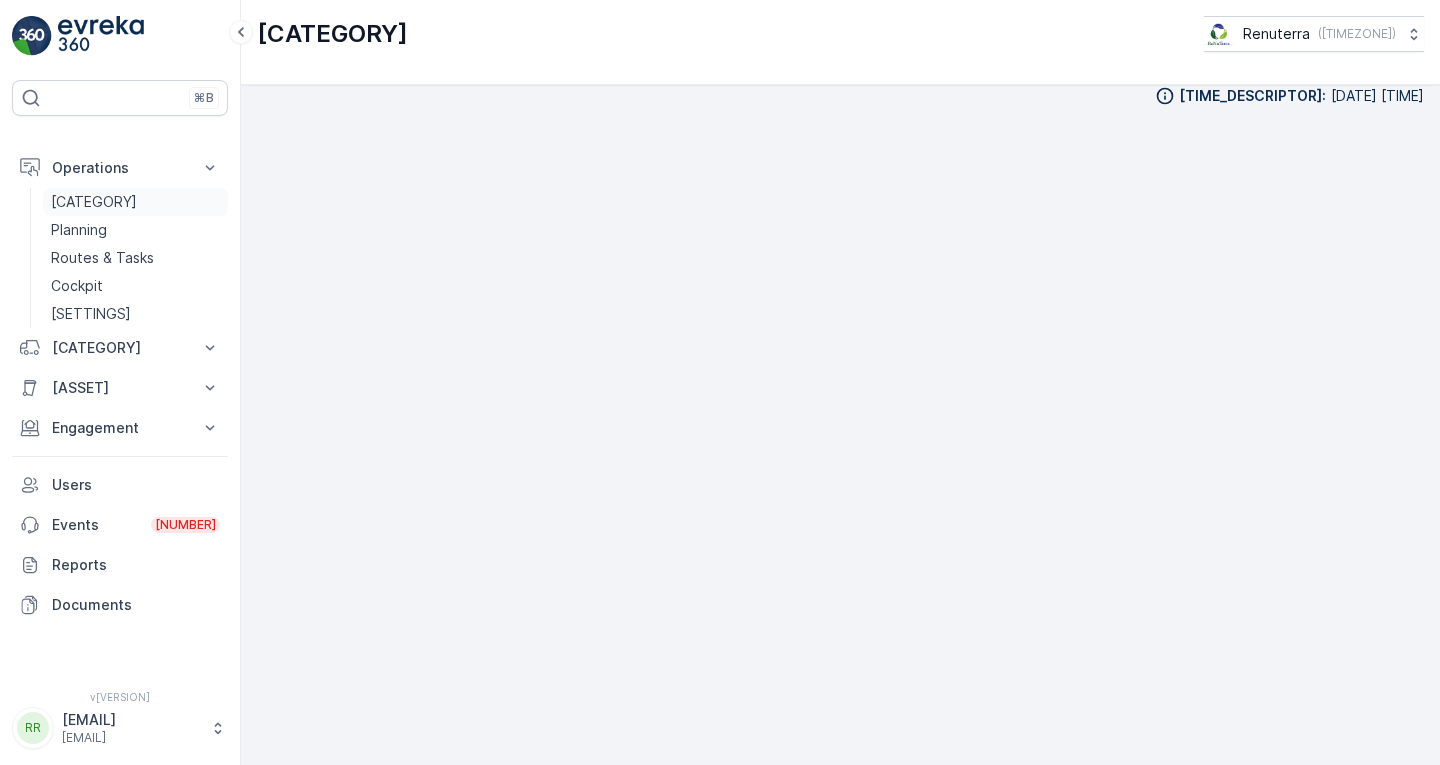 click on "[CATEGORY]" at bounding box center (94, 202) 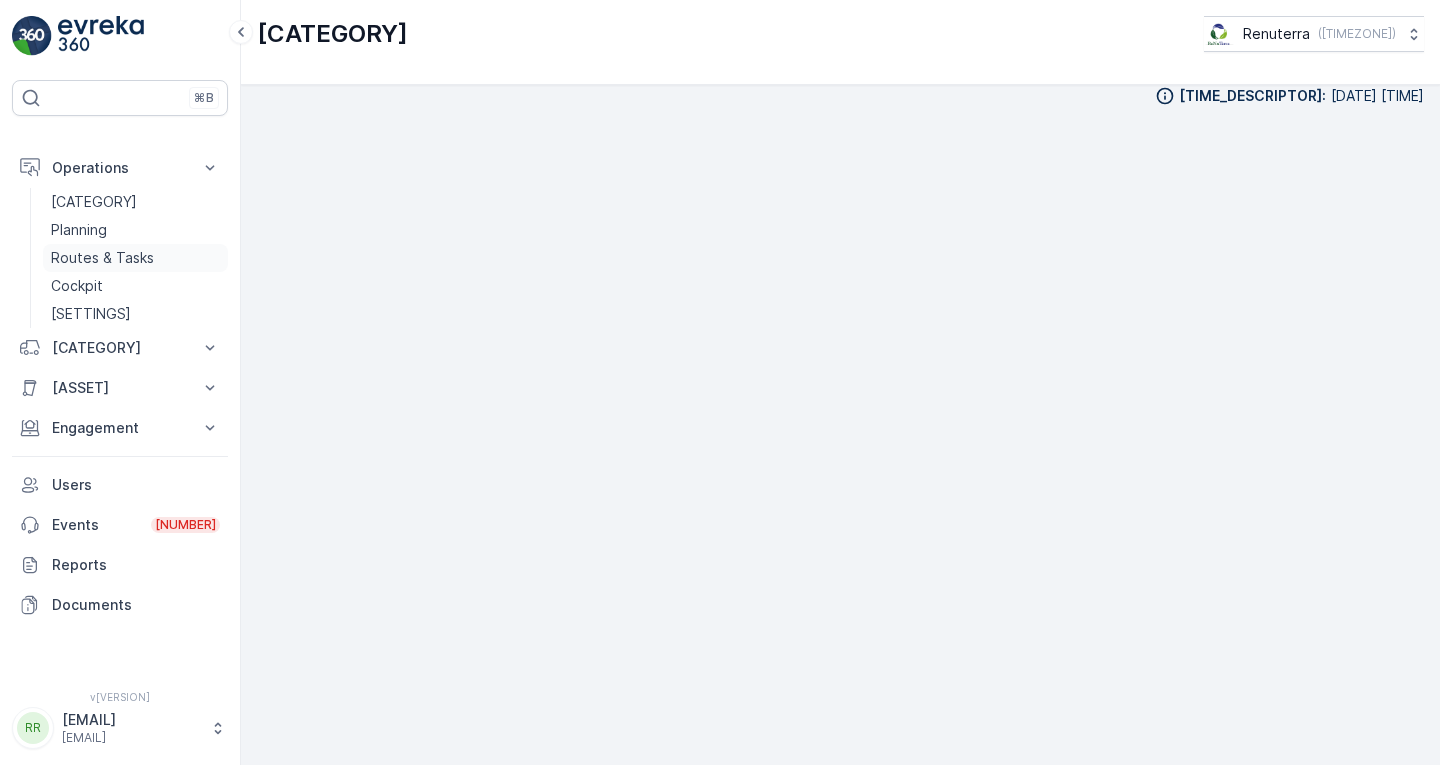 click on "Routes & Tasks" at bounding box center (102, 258) 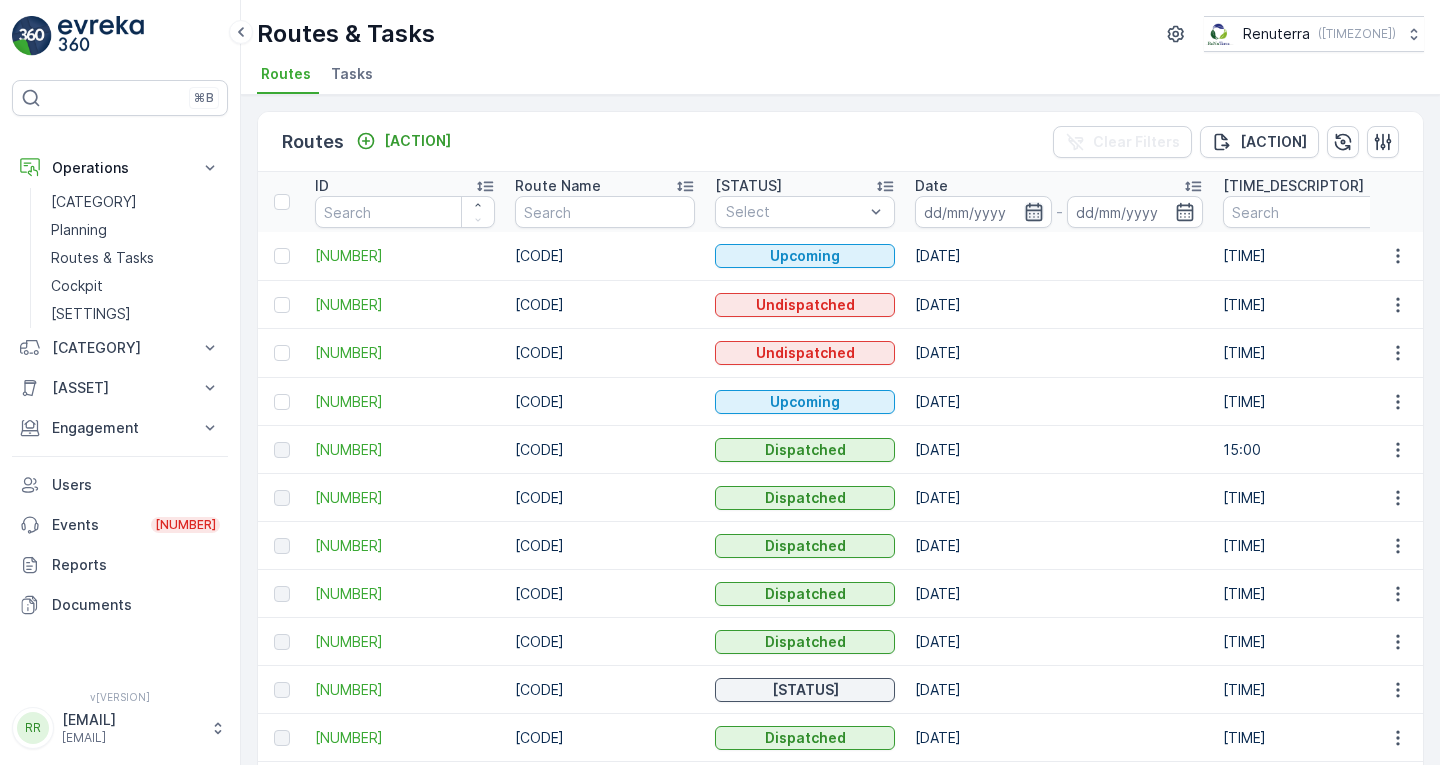 click at bounding box center (1033, 212) 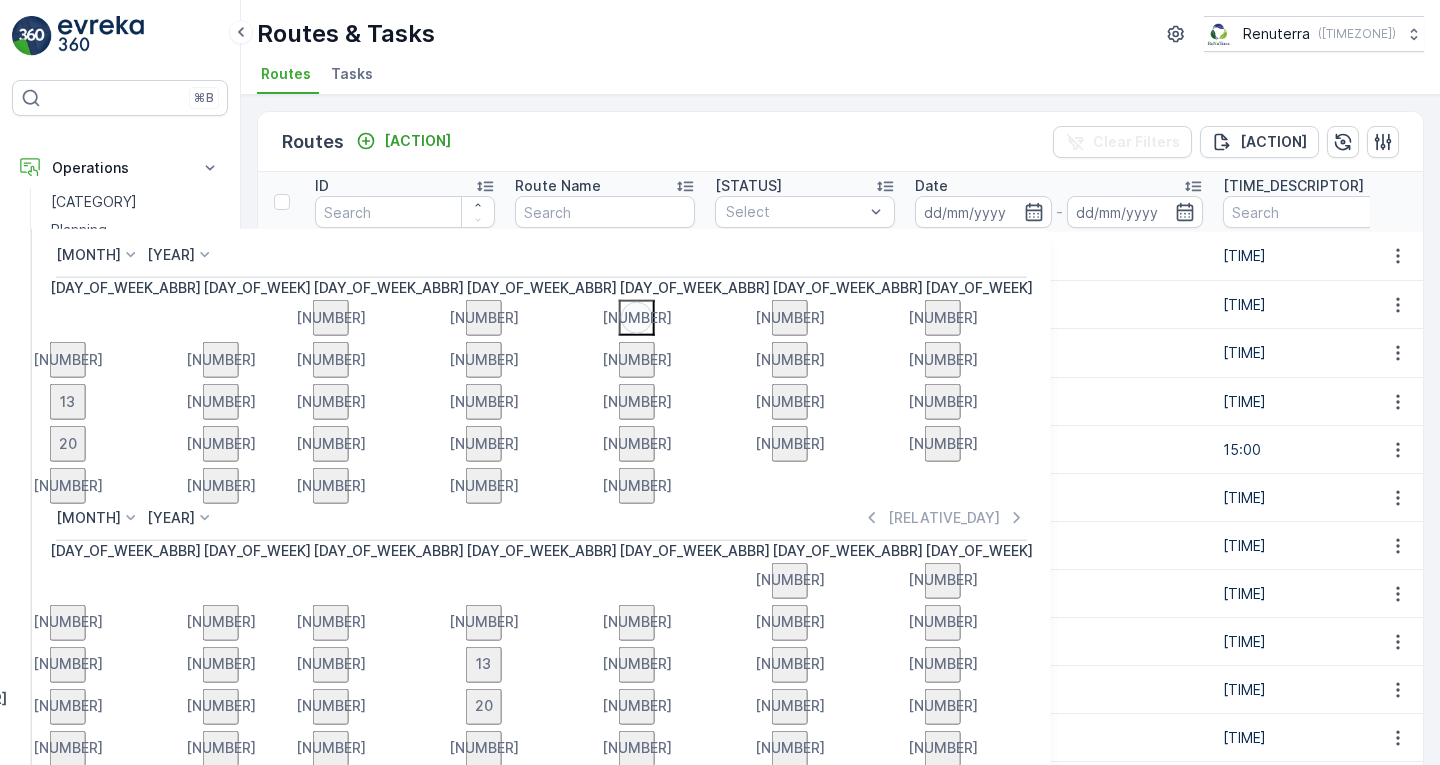 click on "[NUMBER]" at bounding box center [637, 317] 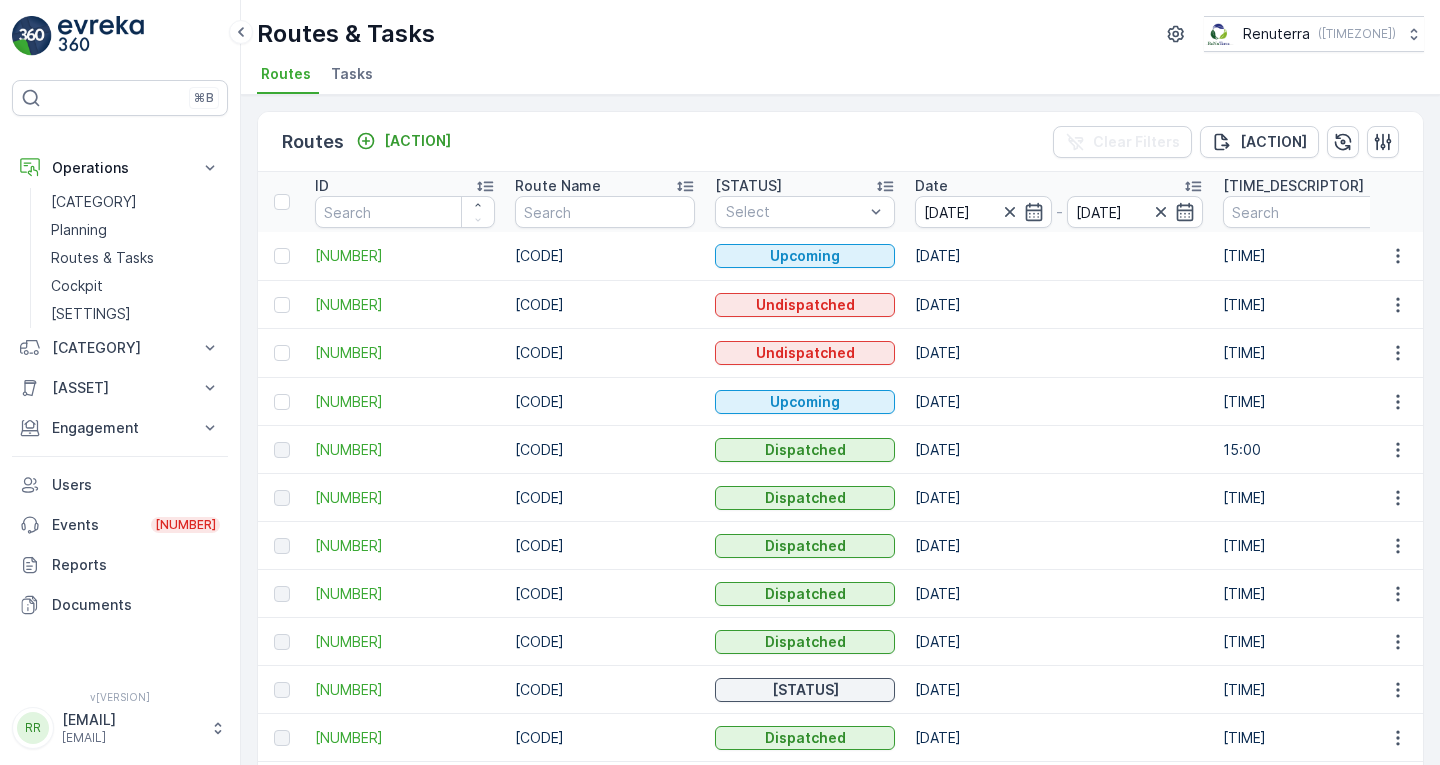 click on "[DATE]" at bounding box center [1059, 353] 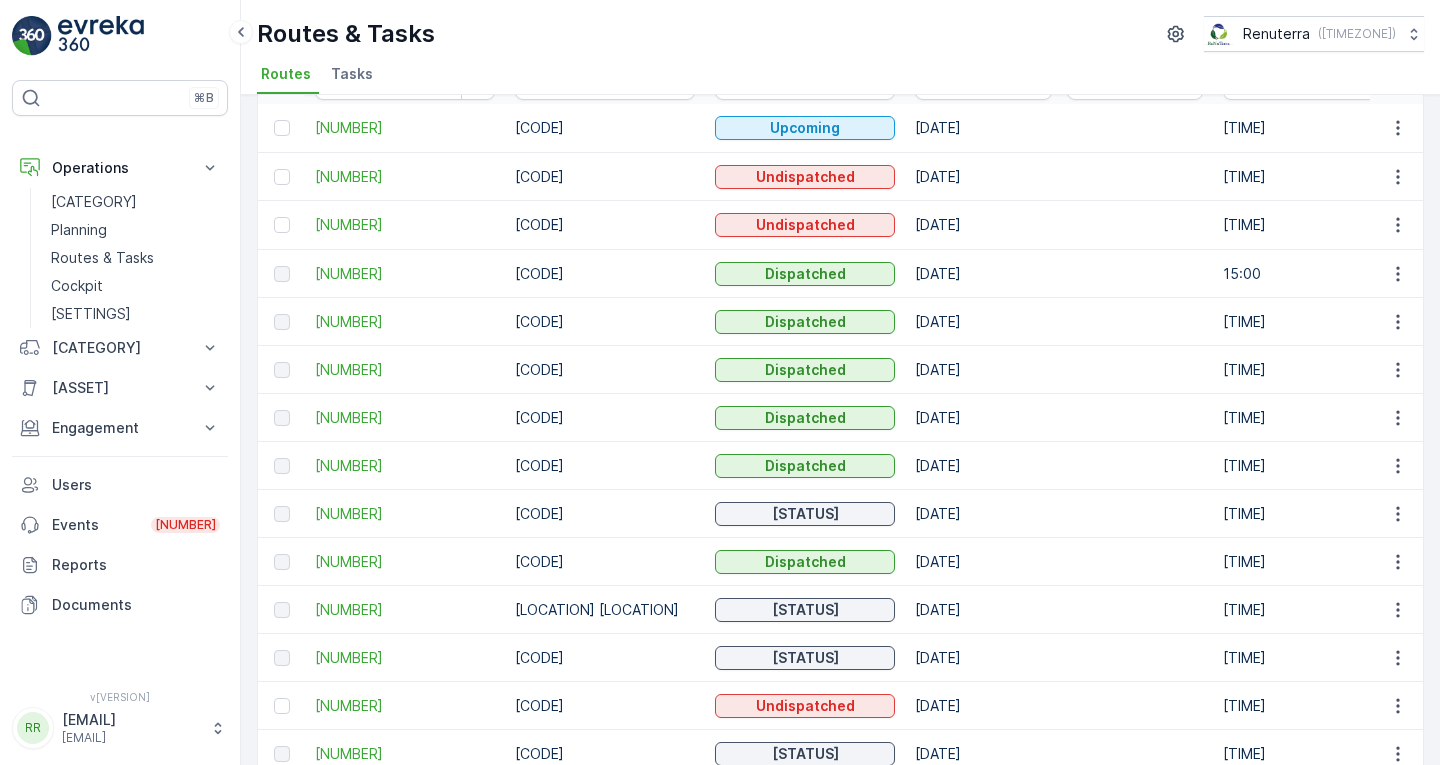 scroll, scrollTop: 124, scrollLeft: 0, axis: vertical 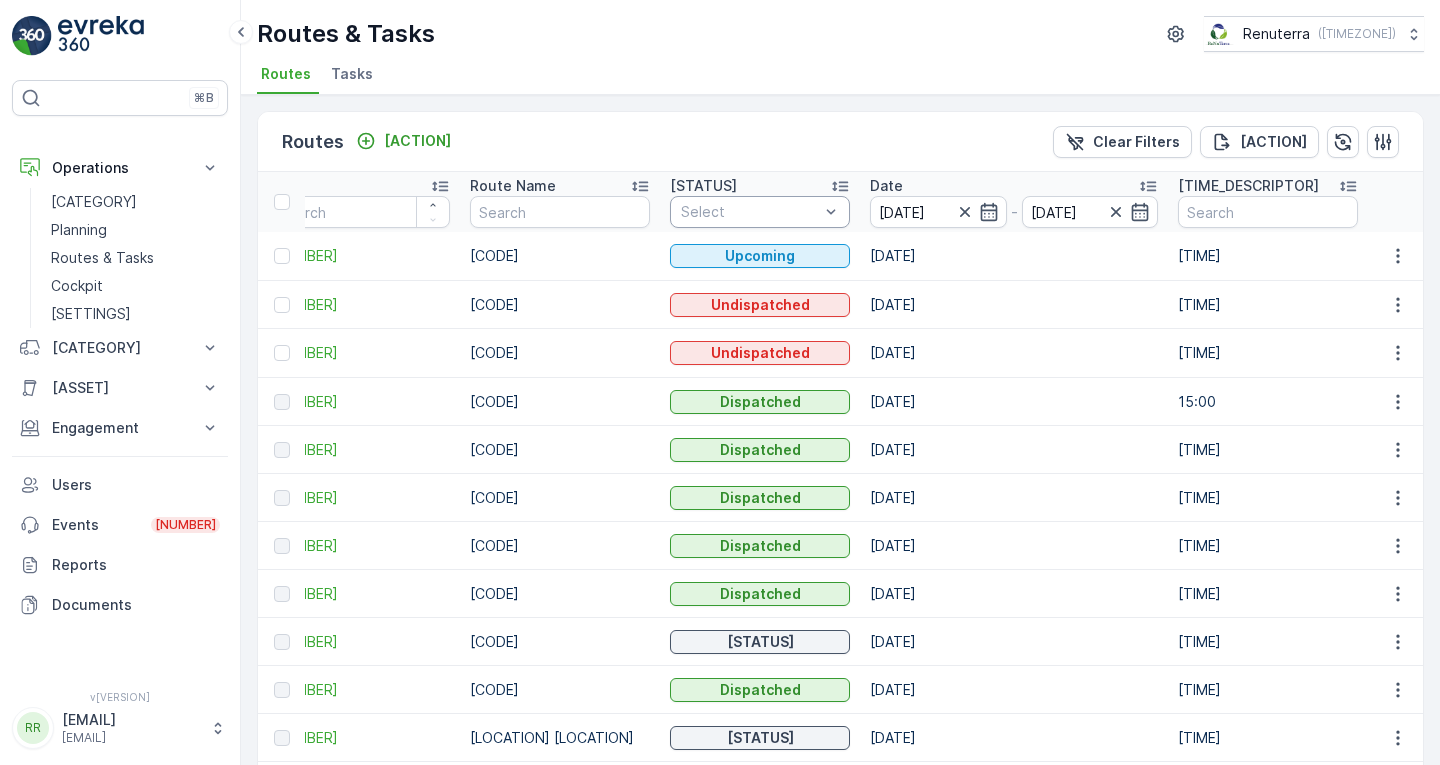 click on "[DATE]" at bounding box center [1014, 353] 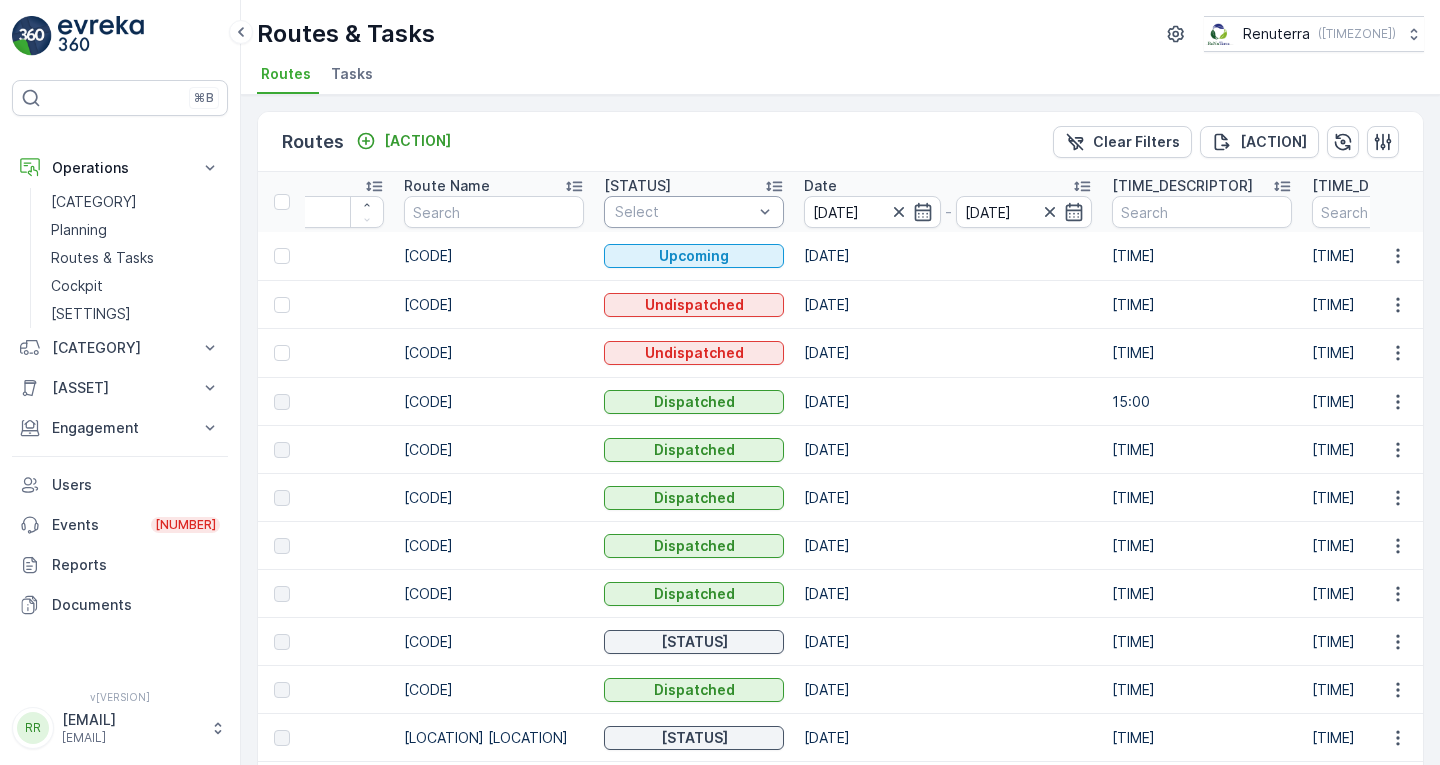 scroll, scrollTop: 0, scrollLeft: 110, axis: horizontal 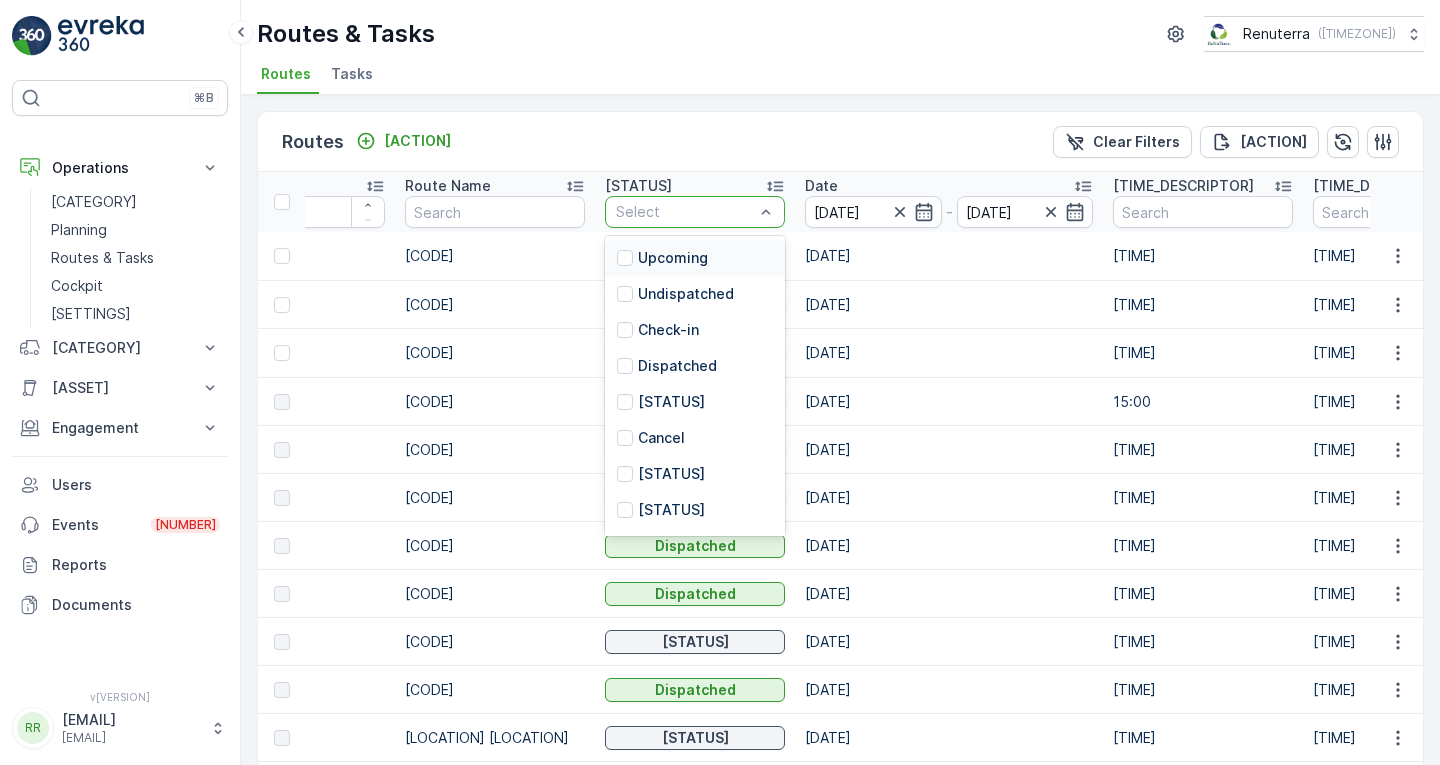 click at bounding box center [685, 212] 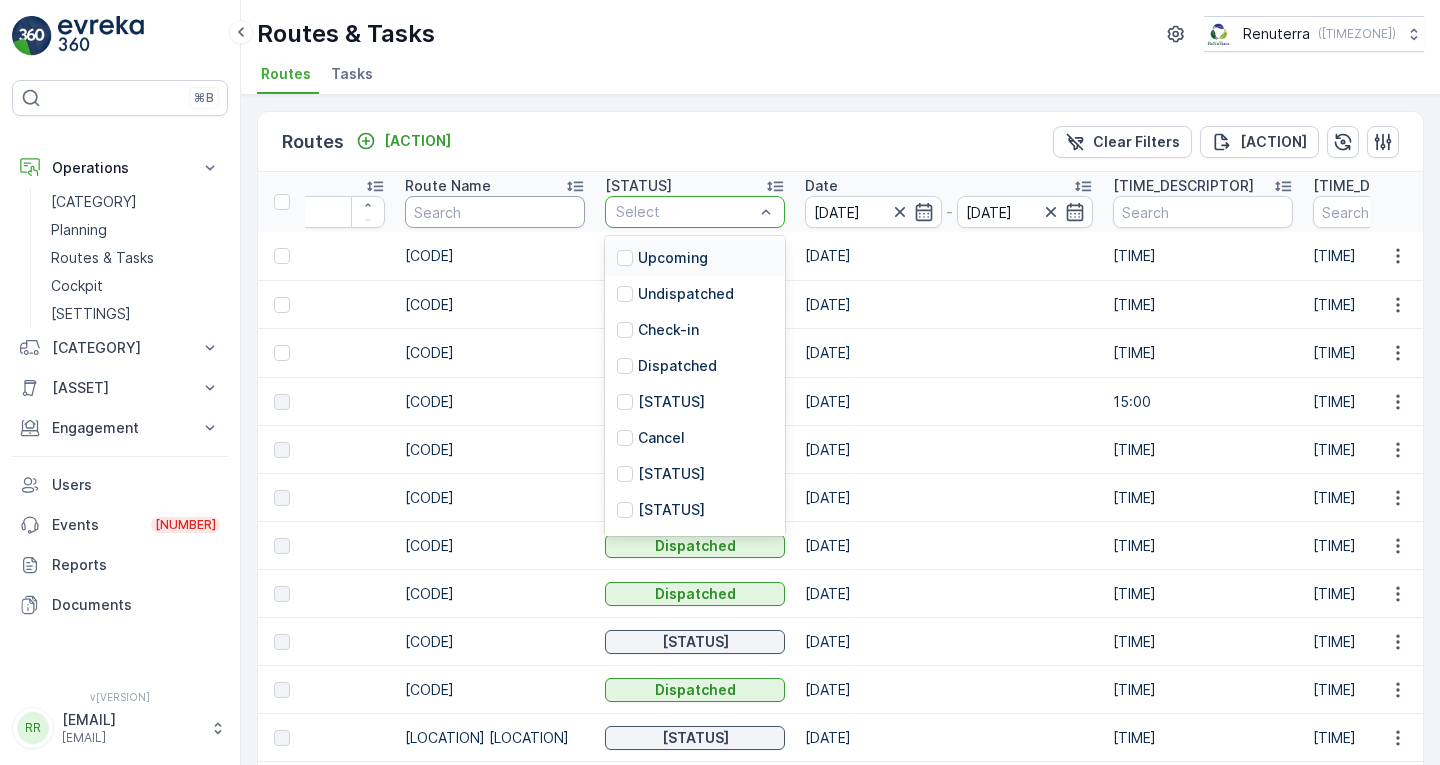 click at bounding box center [495, 212] 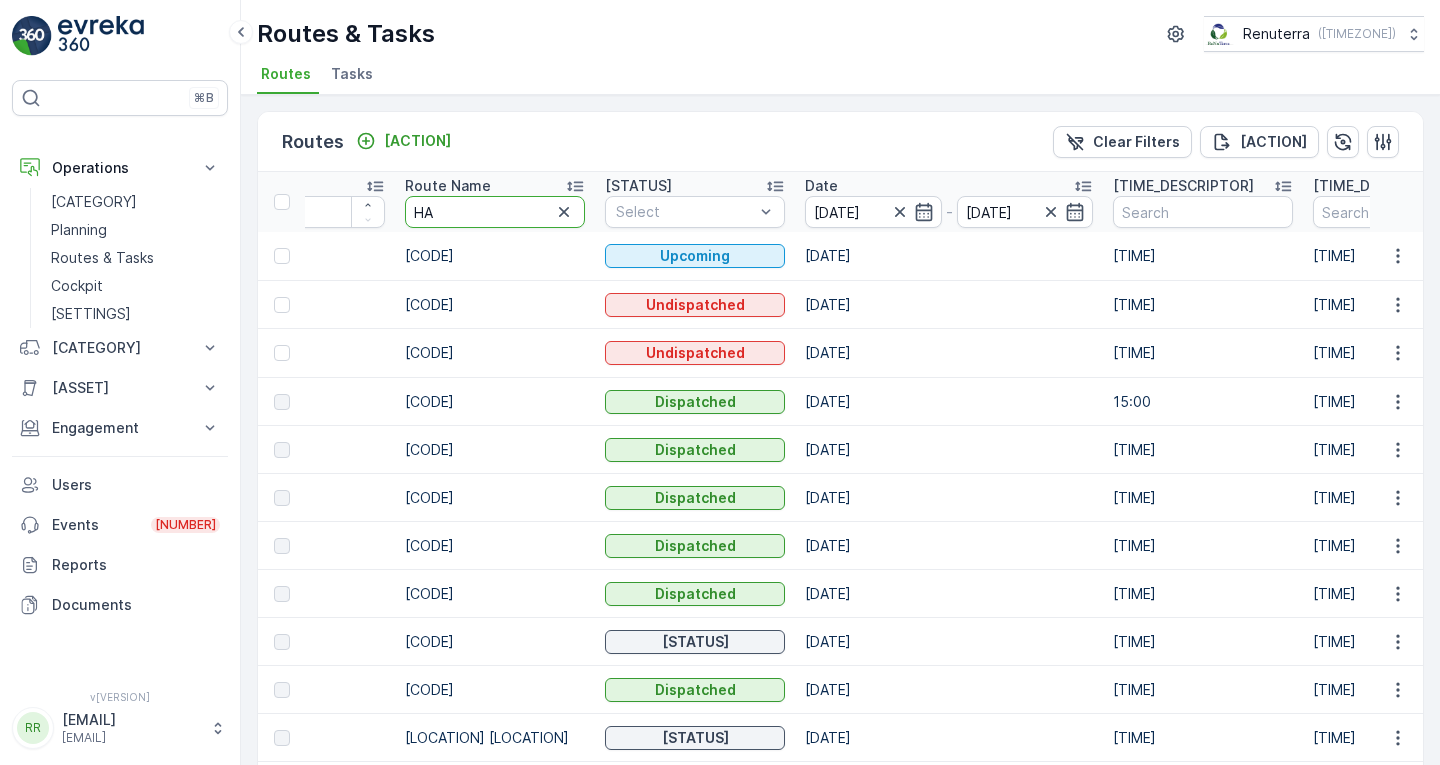 type on "HAT" 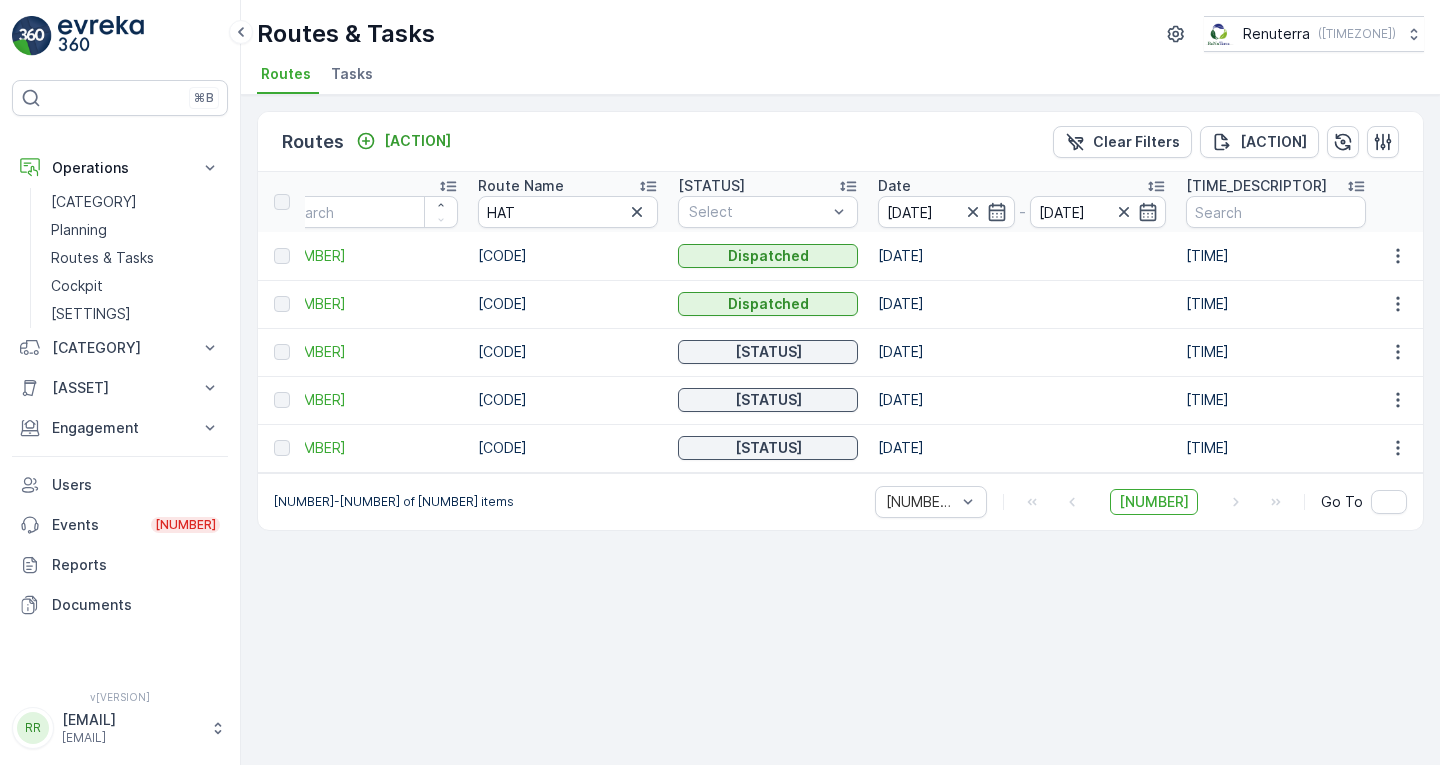 scroll, scrollTop: 0, scrollLeft: 0, axis: both 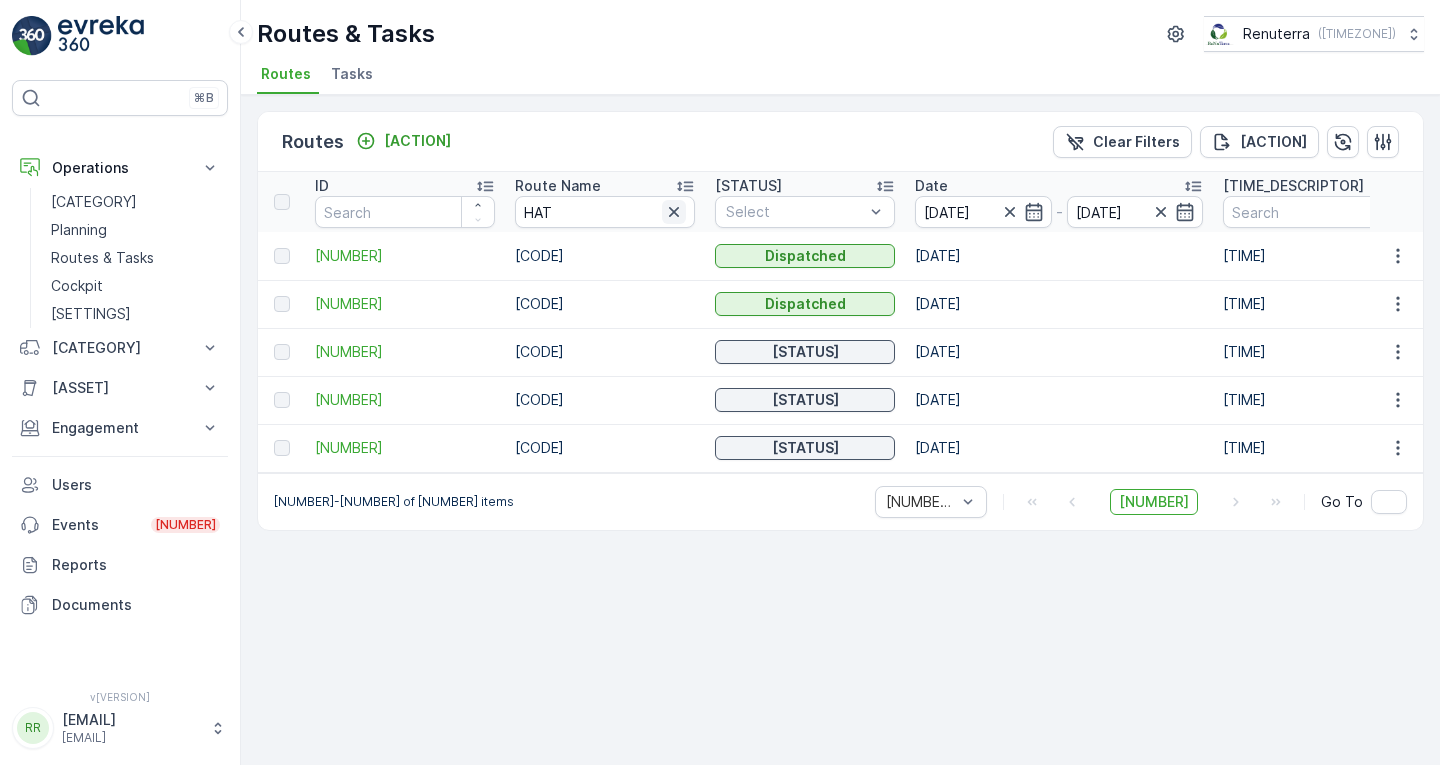 click at bounding box center (674, 212) 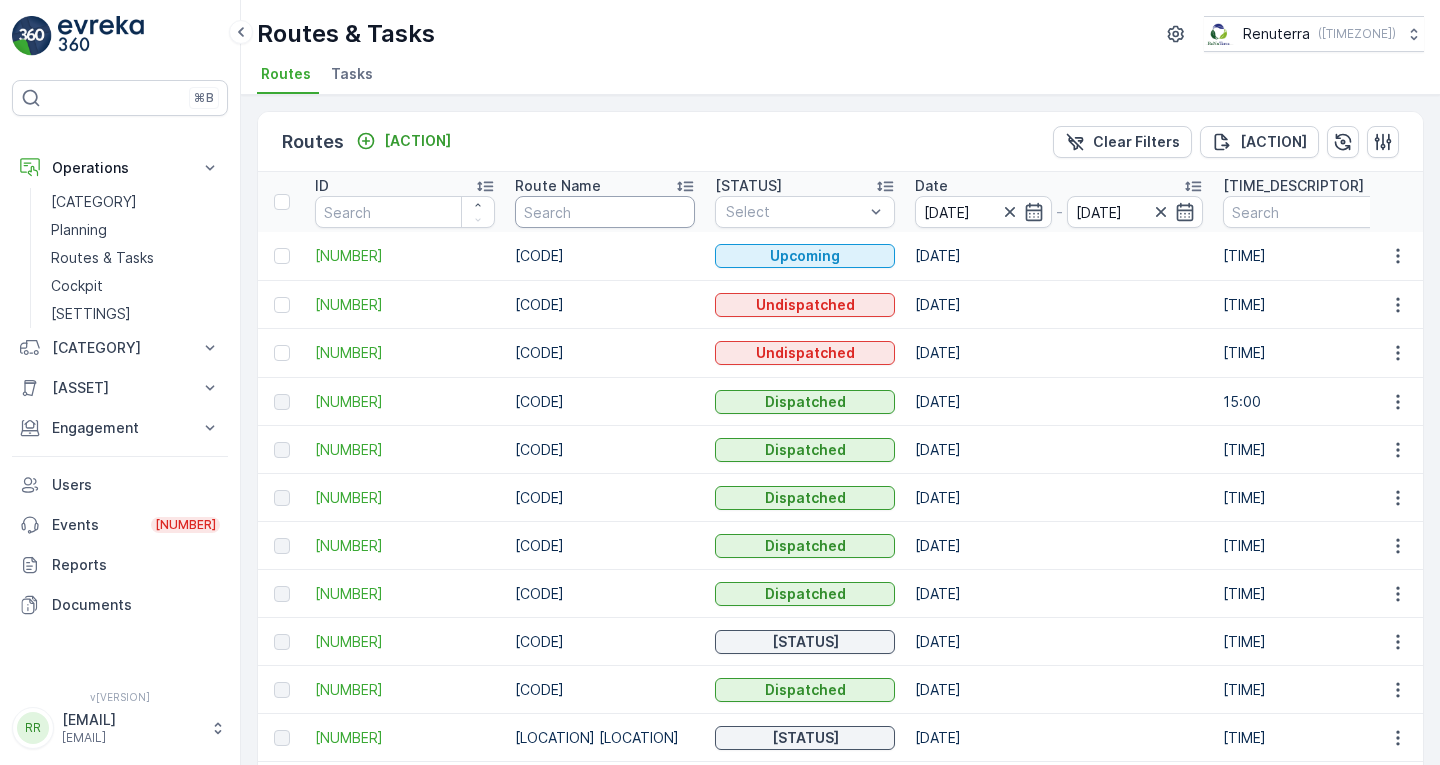 click at bounding box center (605, 212) 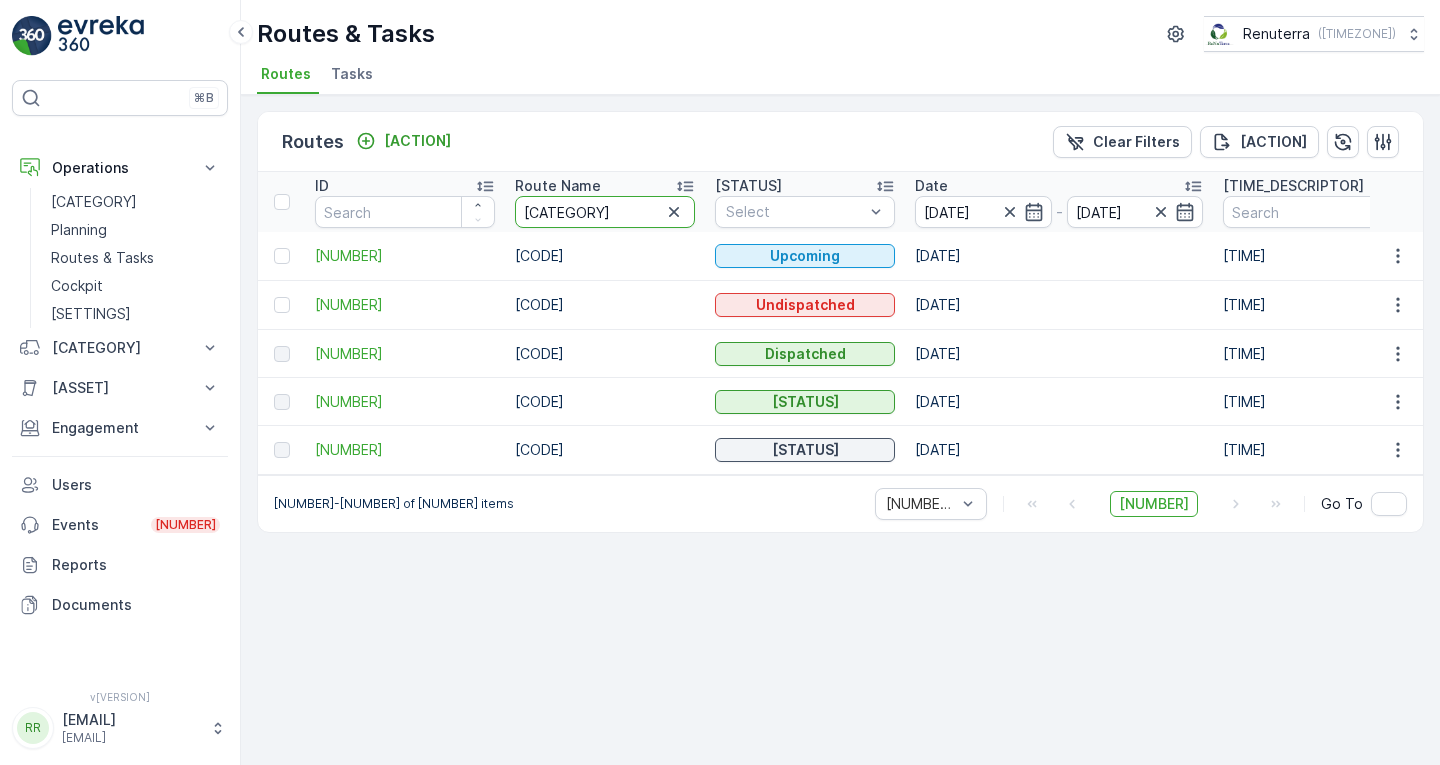 click on "[CATEGORY]" at bounding box center [605, 212] 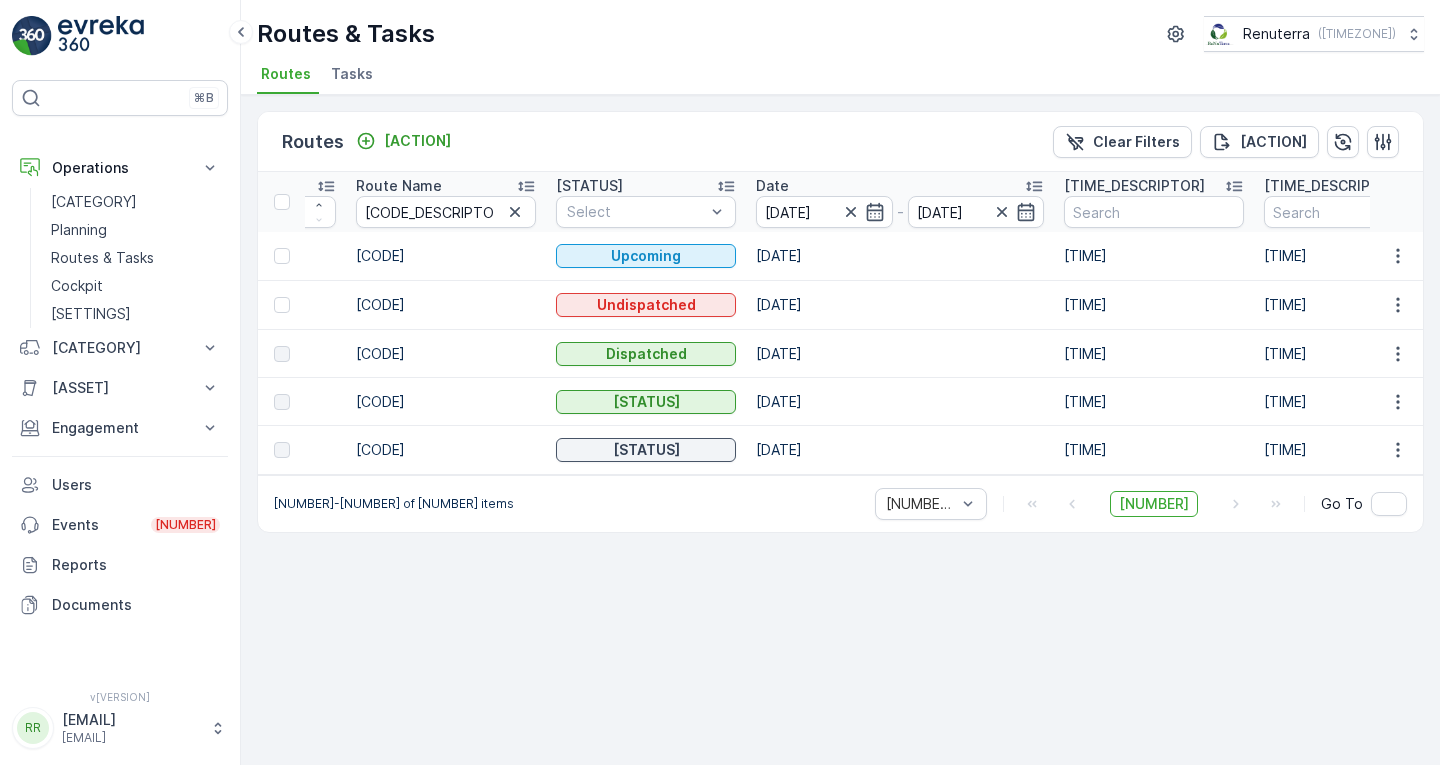scroll, scrollTop: 0, scrollLeft: 39, axis: horizontal 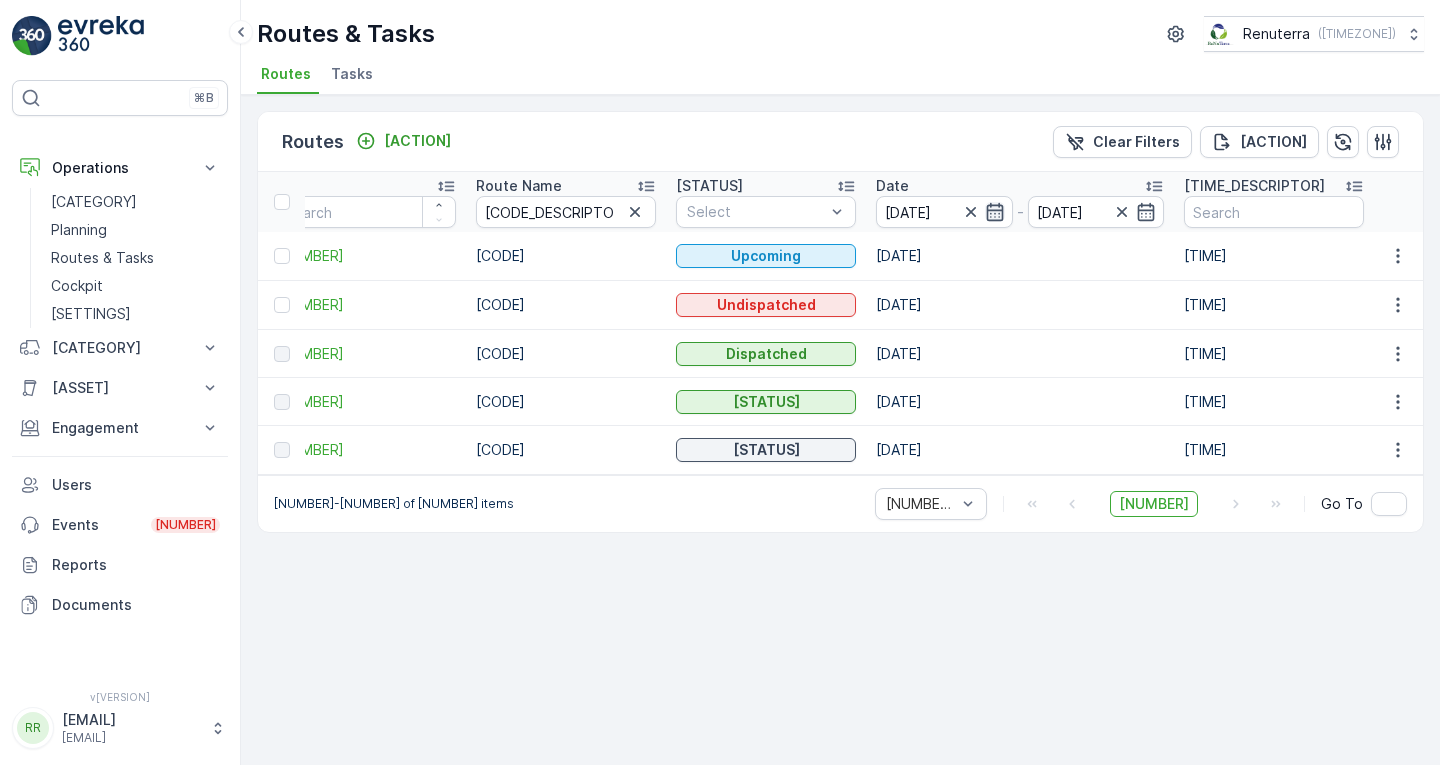 click at bounding box center (994, 212) 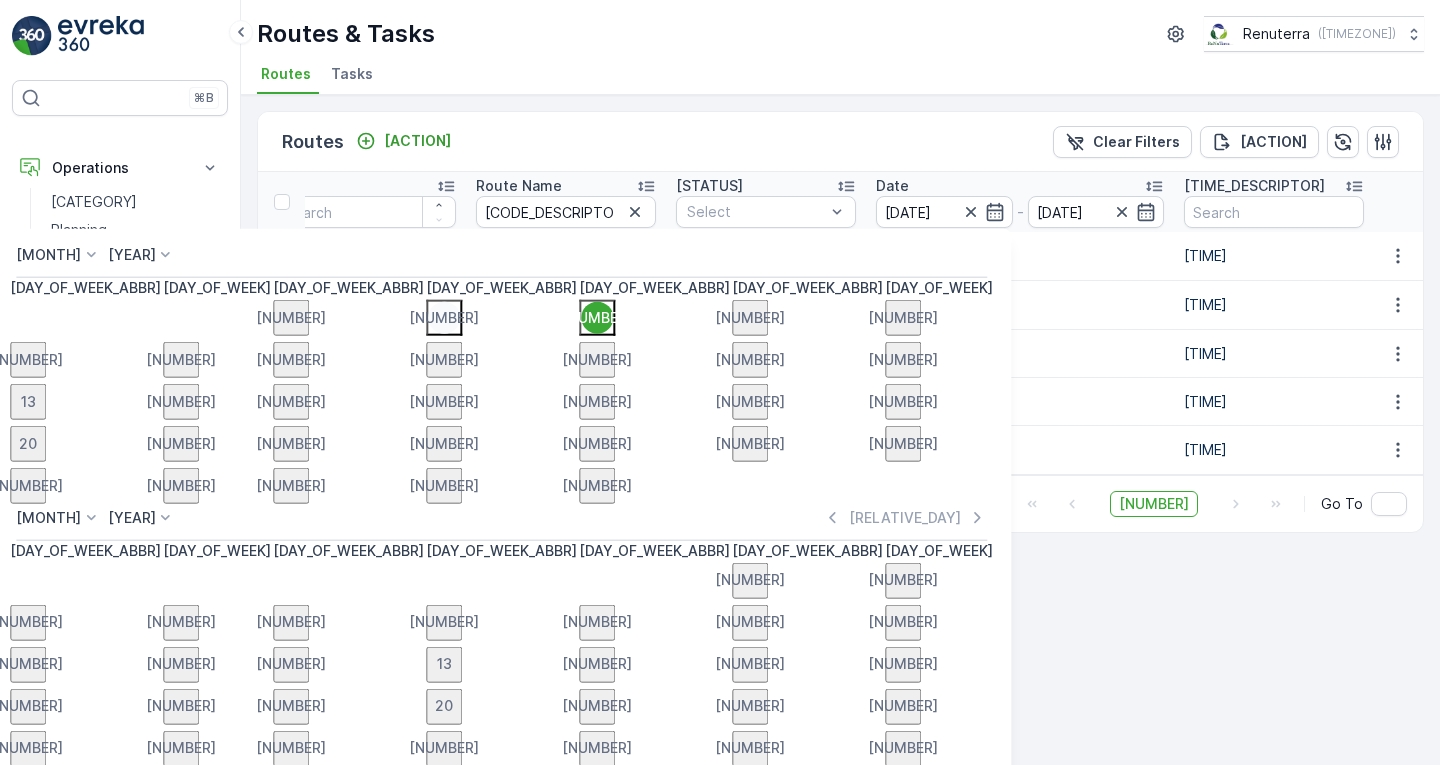 click on "[NUMBER]" at bounding box center [444, 317] 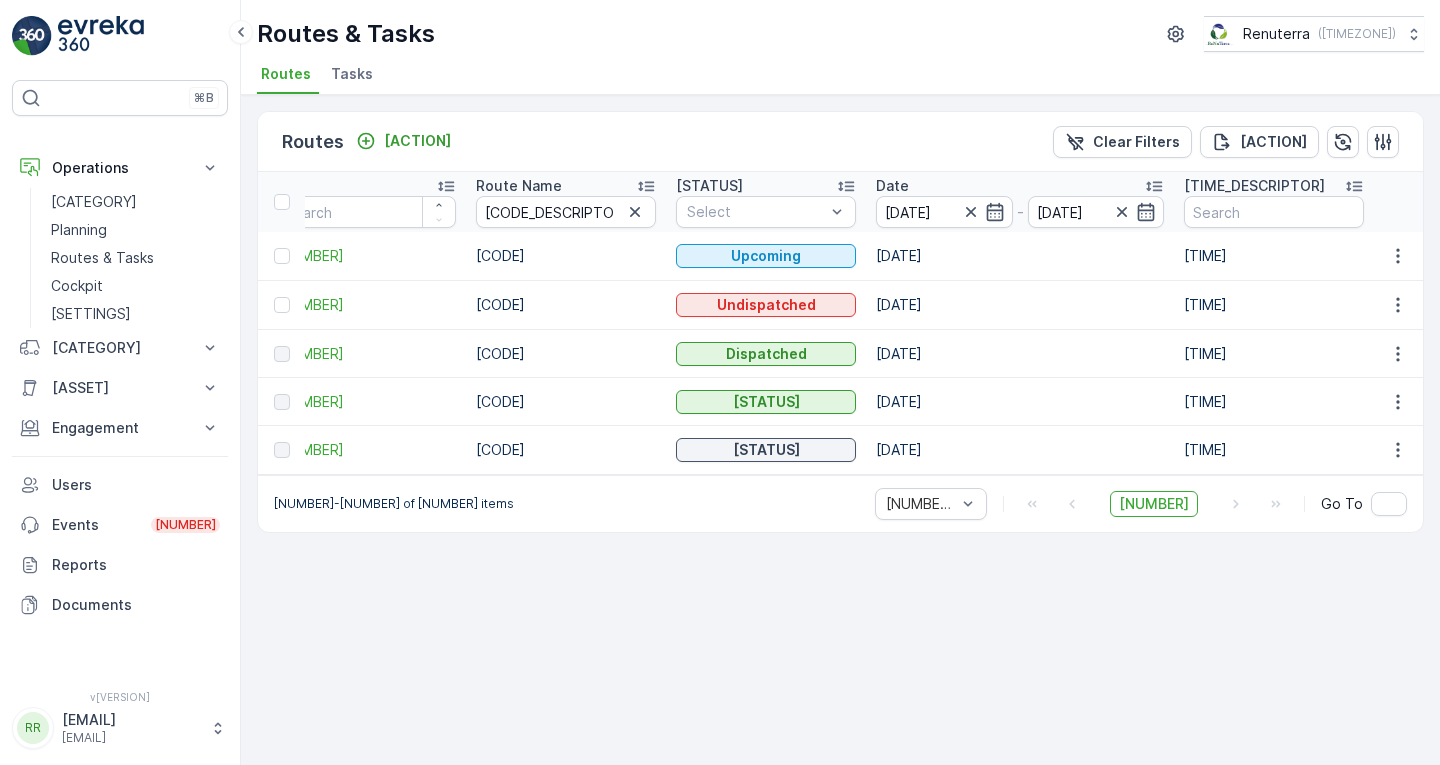 click on "[DATE]" at bounding box center [1020, 402] 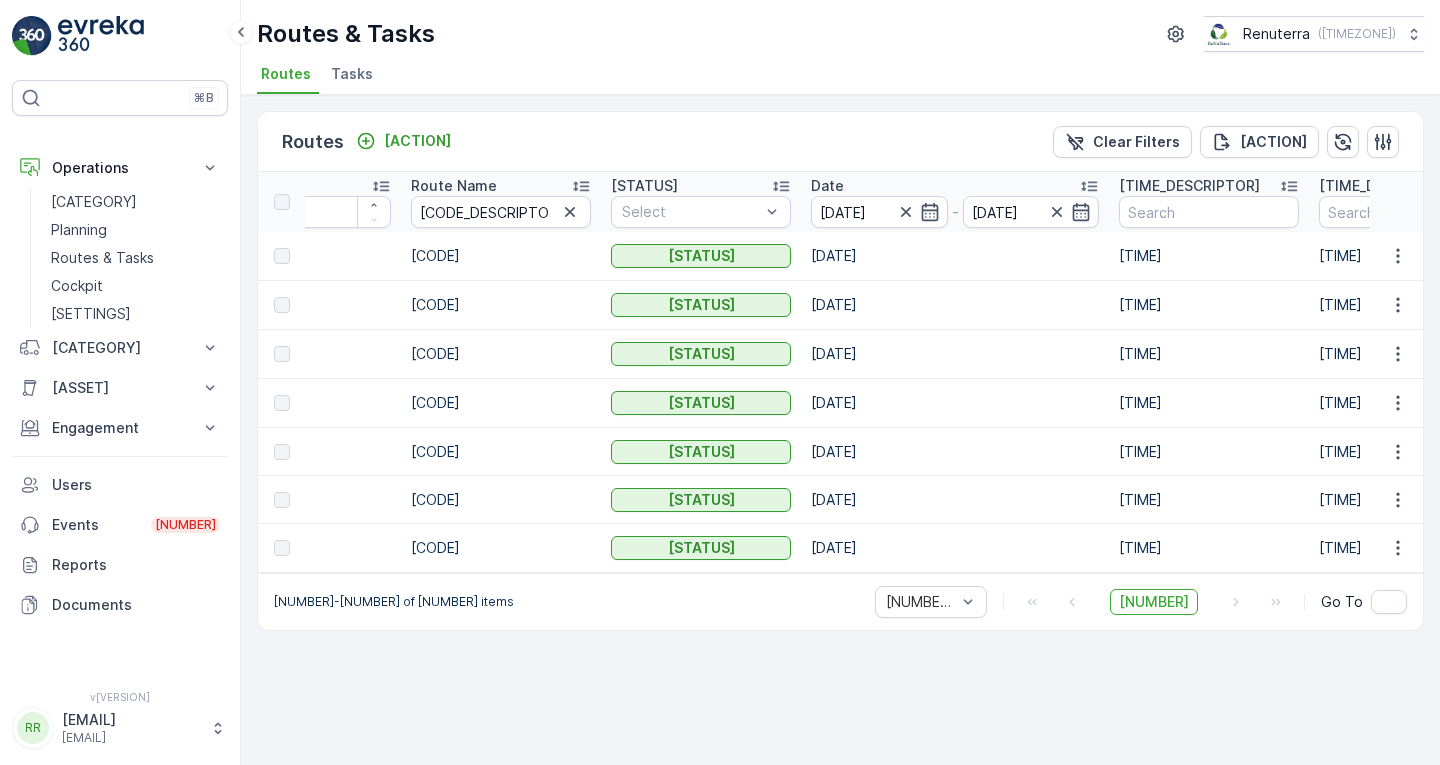 scroll, scrollTop: 0, scrollLeft: 0, axis: both 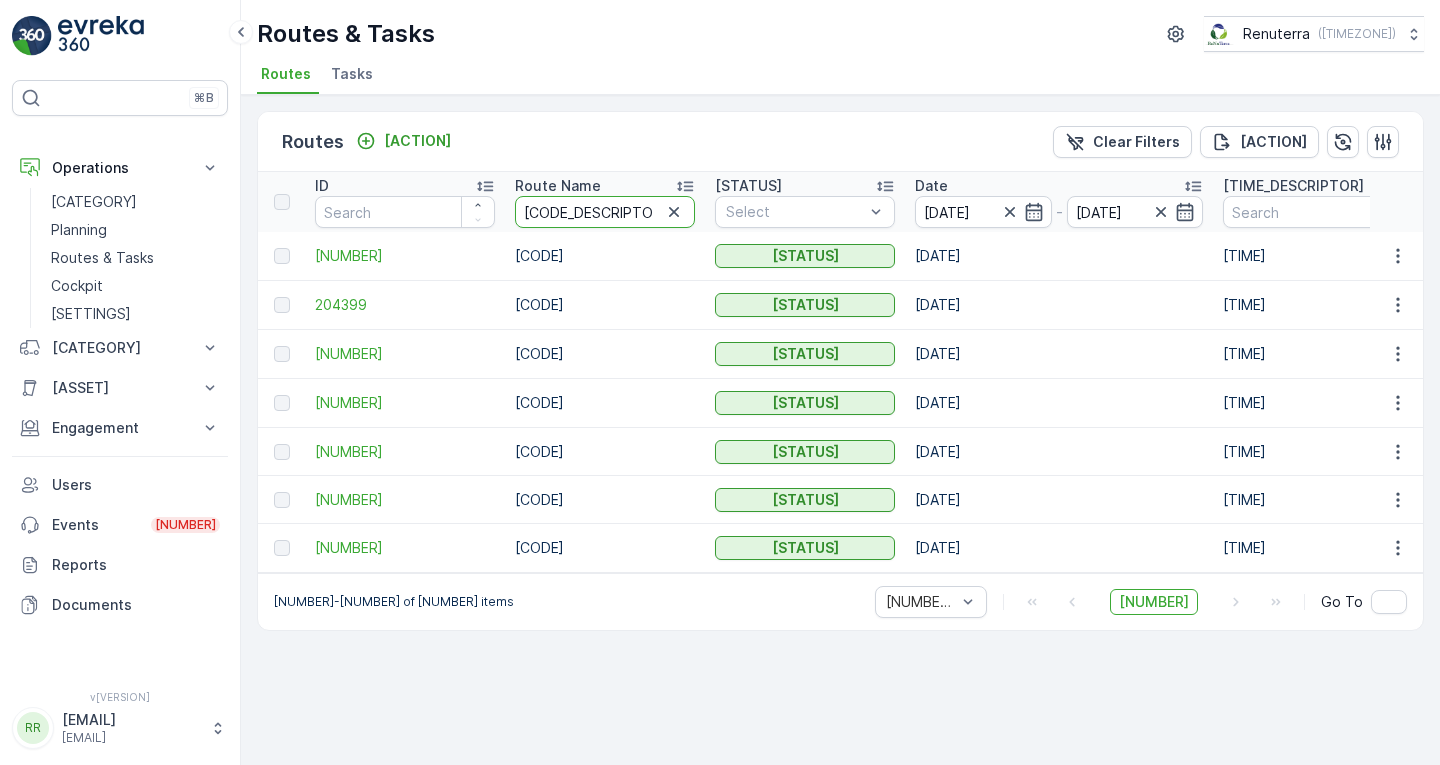 drag, startPoint x: 606, startPoint y: 216, endPoint x: 392, endPoint y: 226, distance: 214.23352 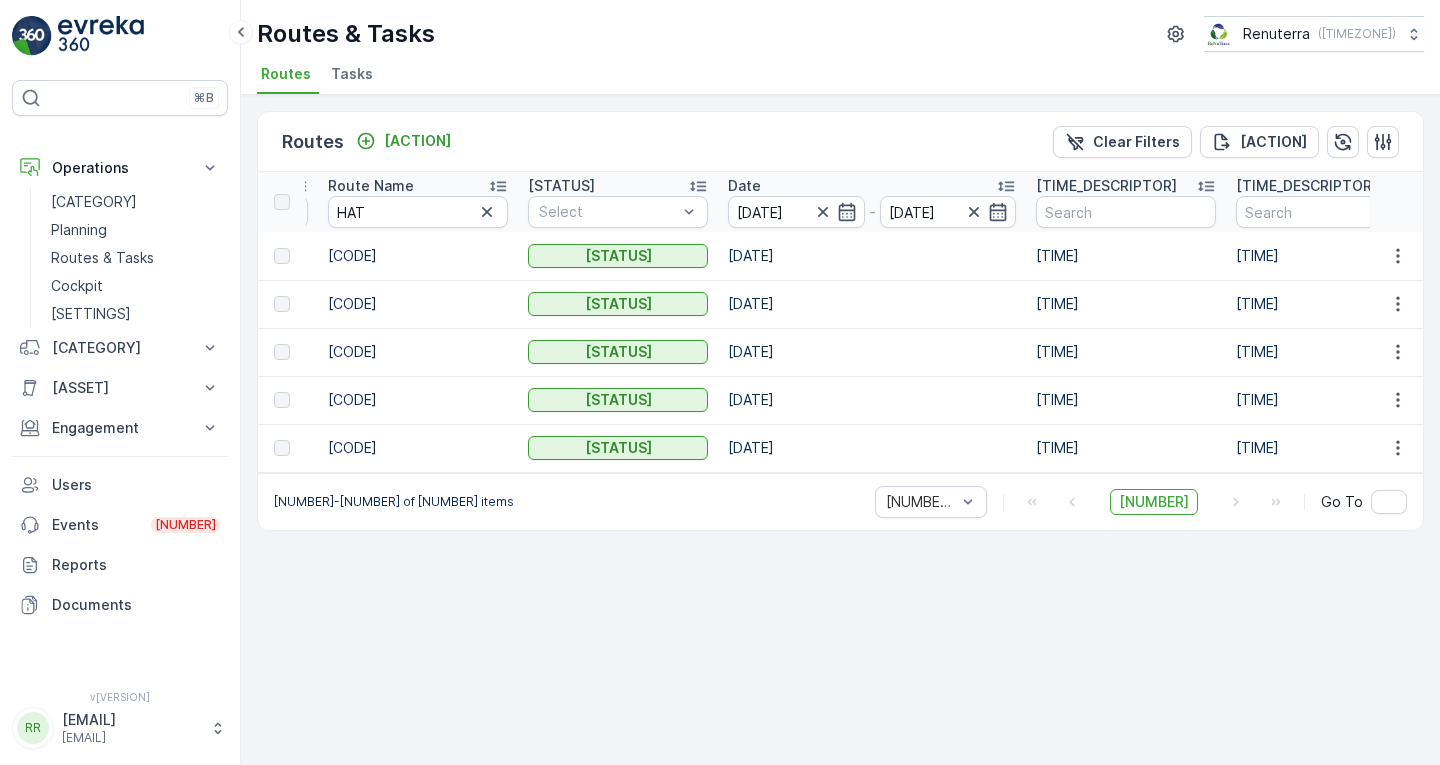 scroll, scrollTop: 0, scrollLeft: 0, axis: both 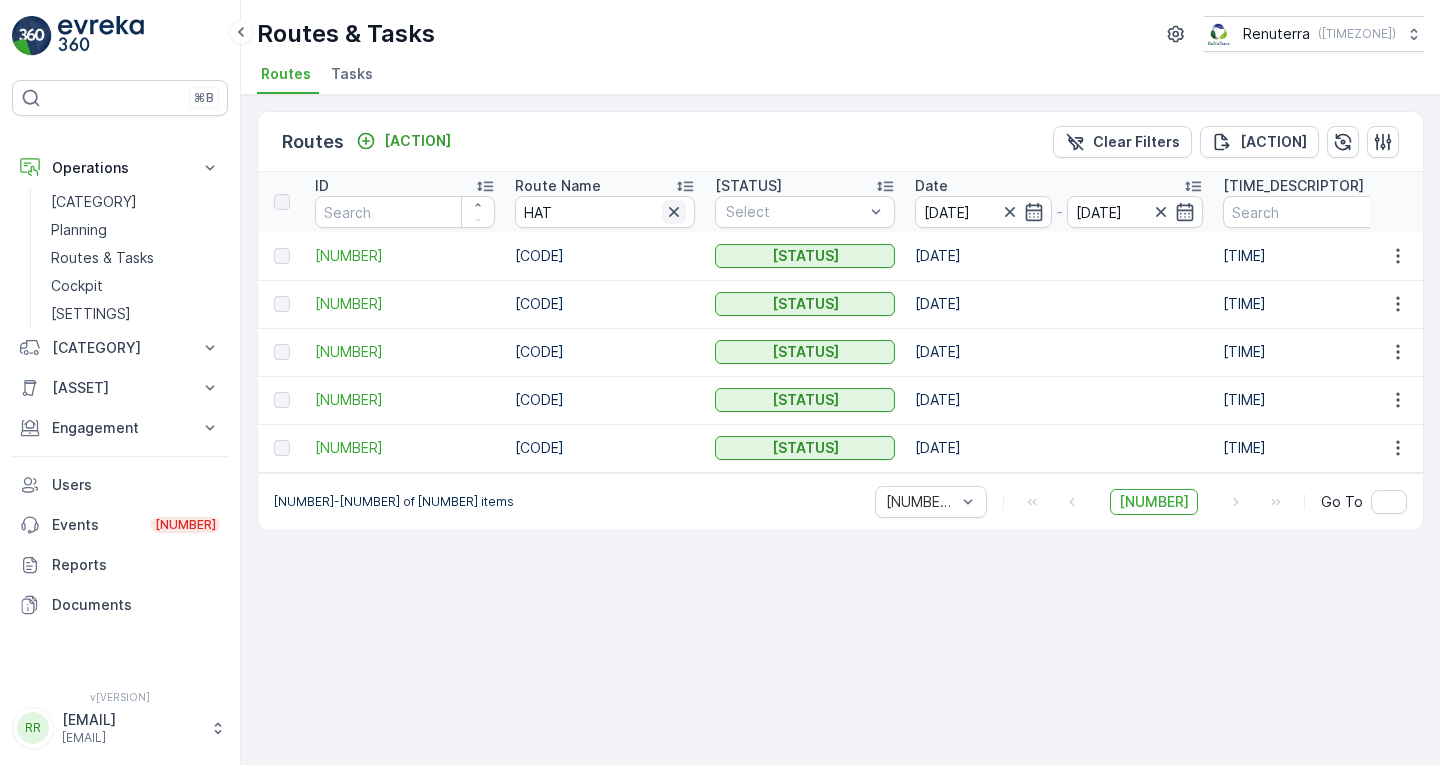 click at bounding box center [674, 212] 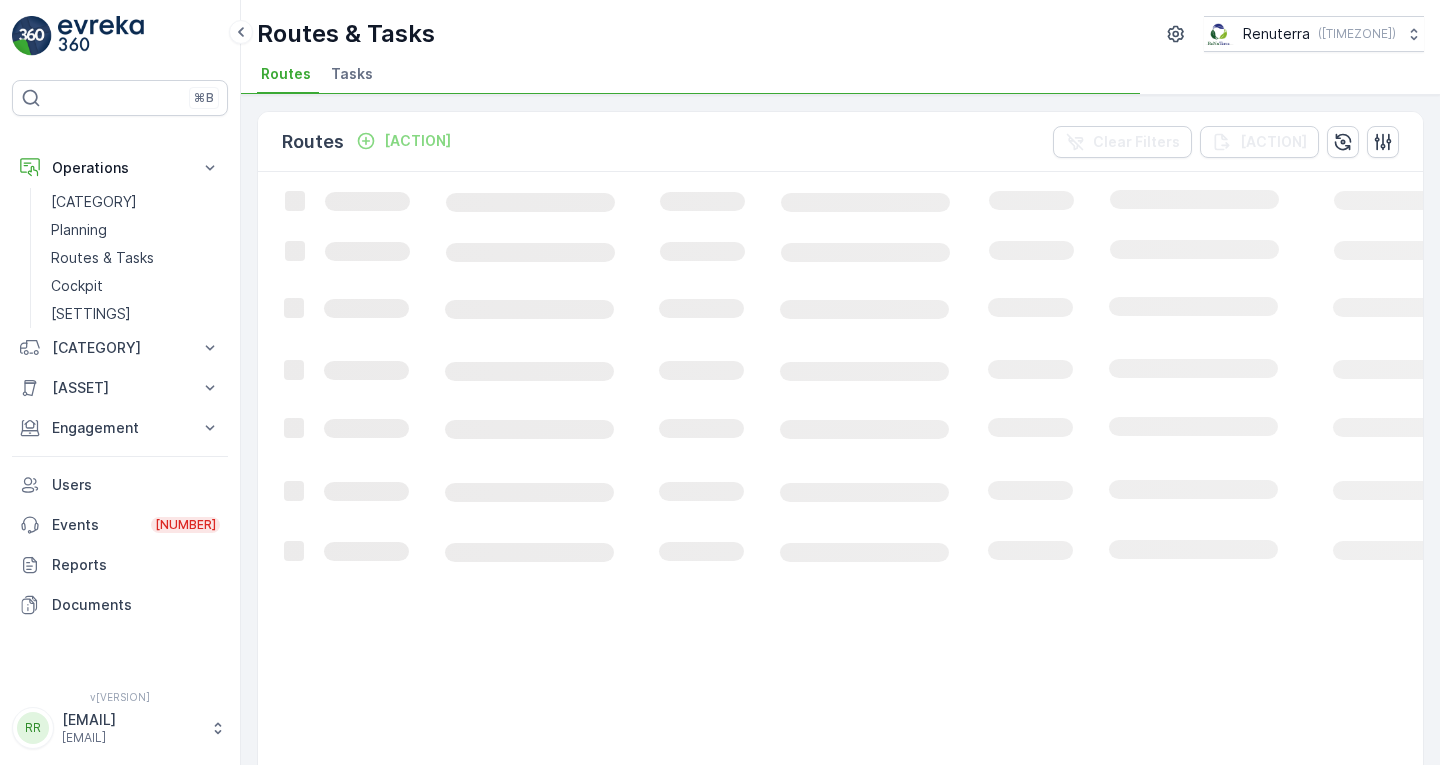 click on "Loading..." at bounding box center (1218, 1254) 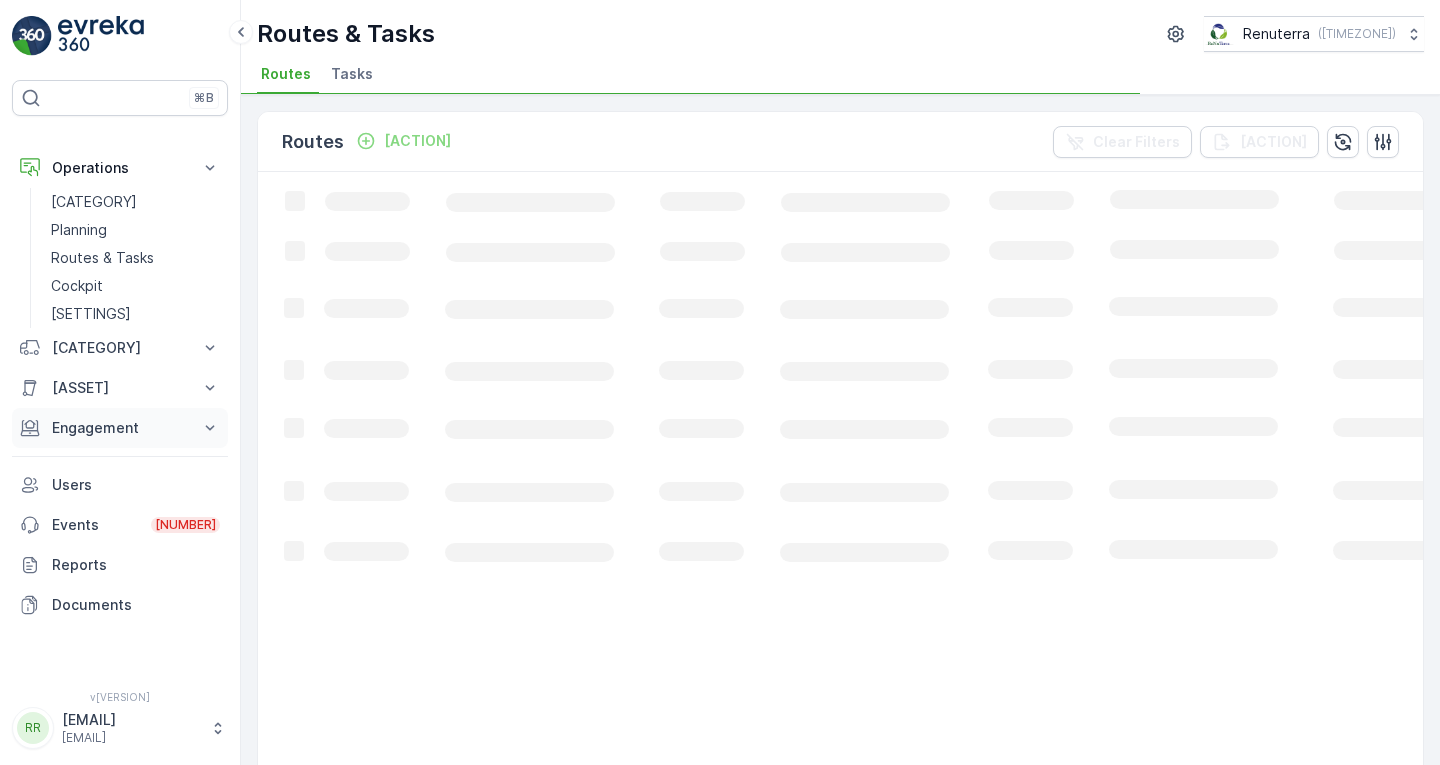 click on "Engagement" at bounding box center [120, 348] 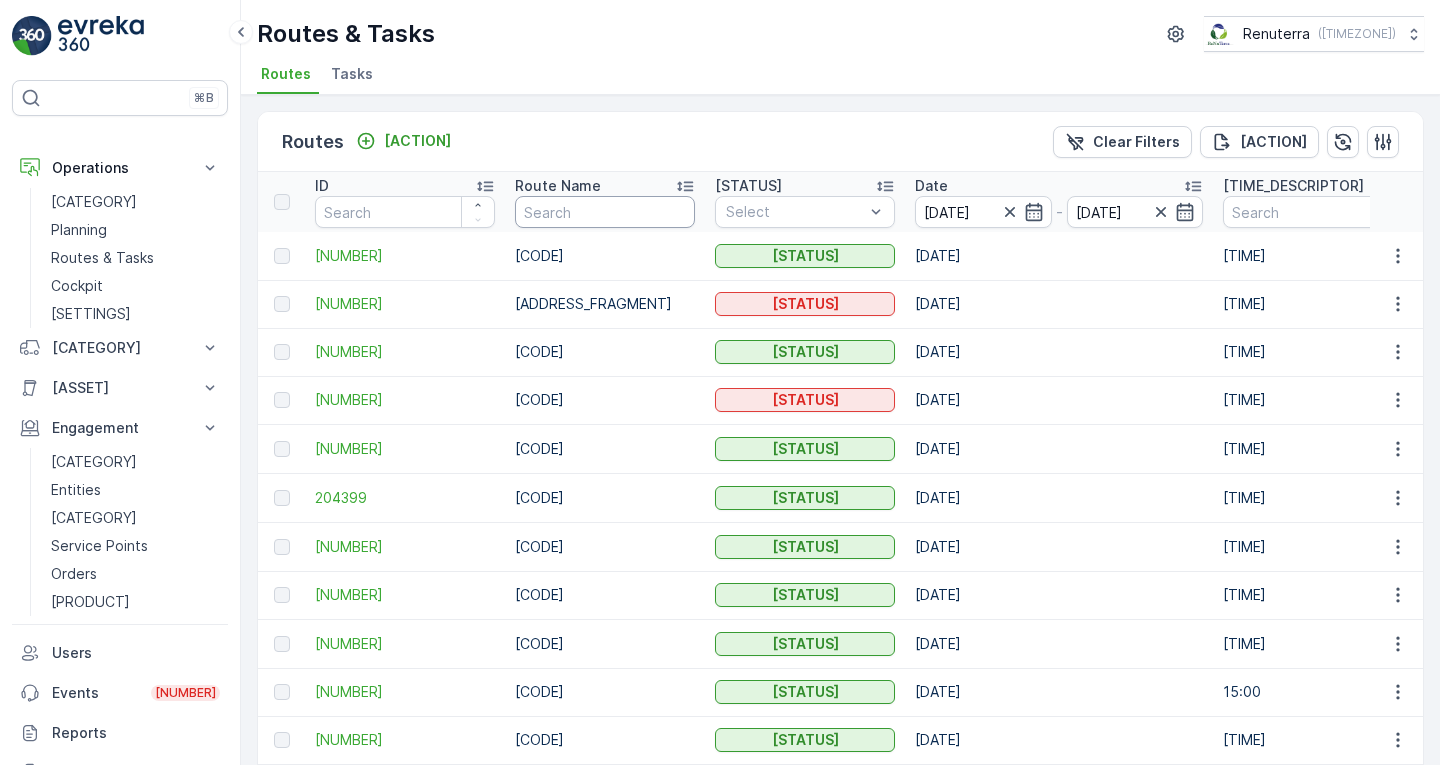click at bounding box center (605, 212) 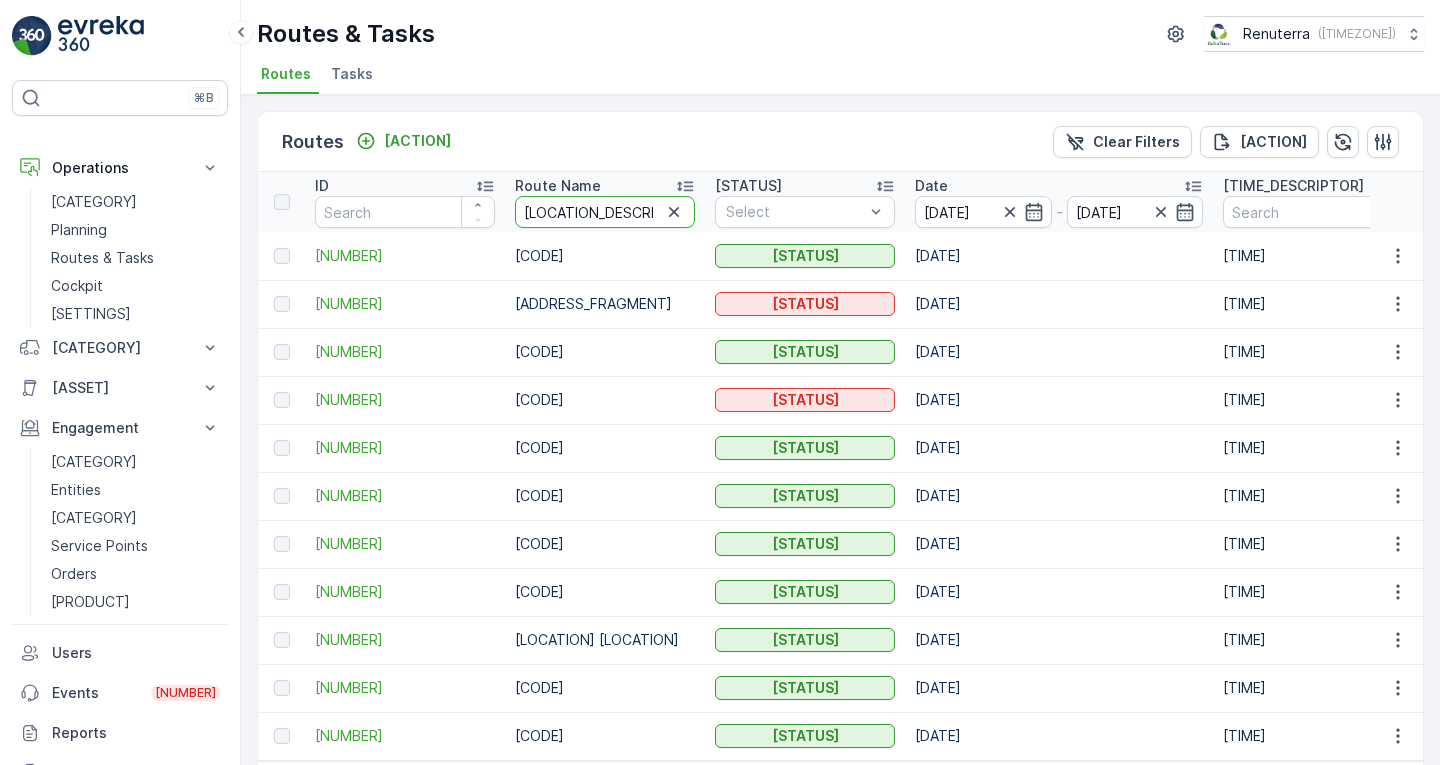 click on "[LOCATION_DESCRIPTOR]" at bounding box center (605, 212) 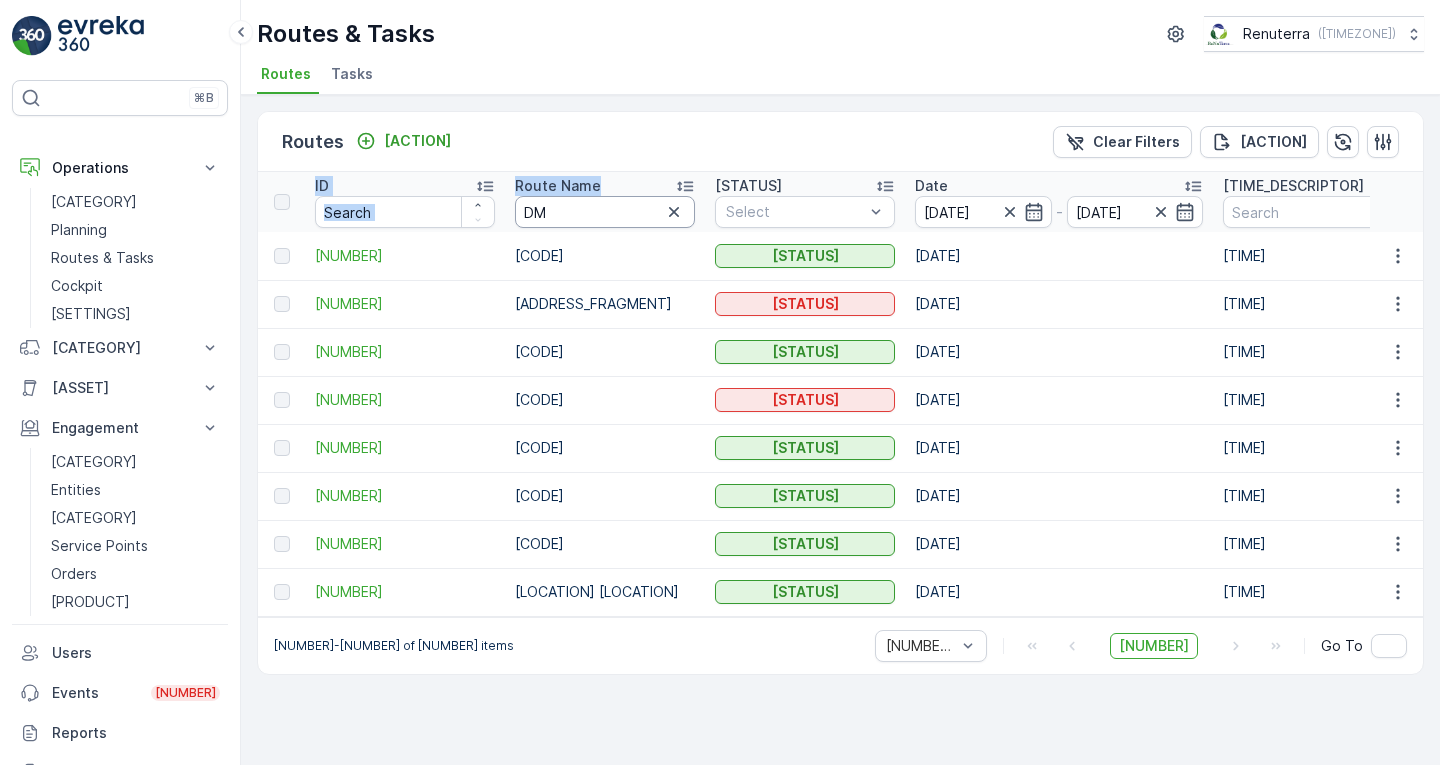 click on "DM" at bounding box center [605, 212] 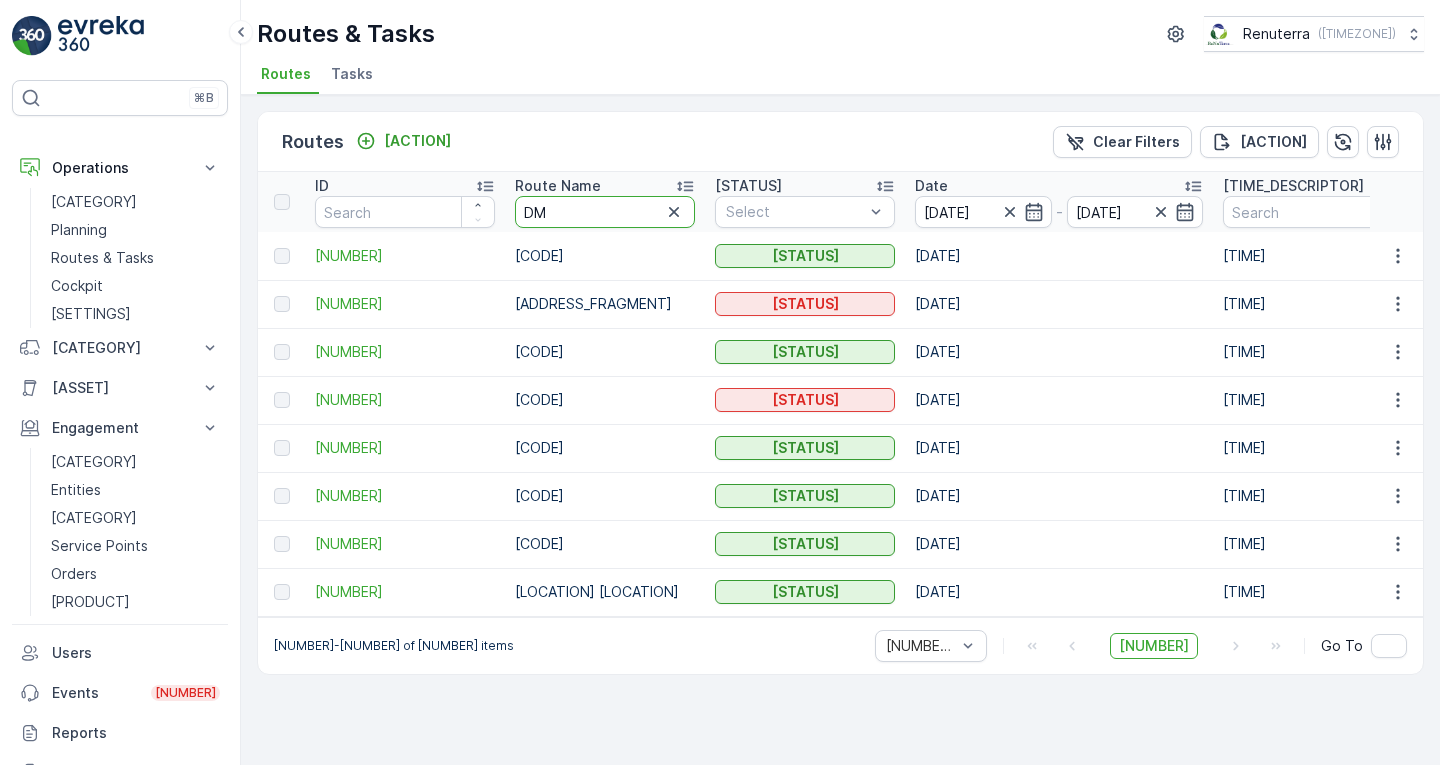 click on "DM" at bounding box center [605, 212] 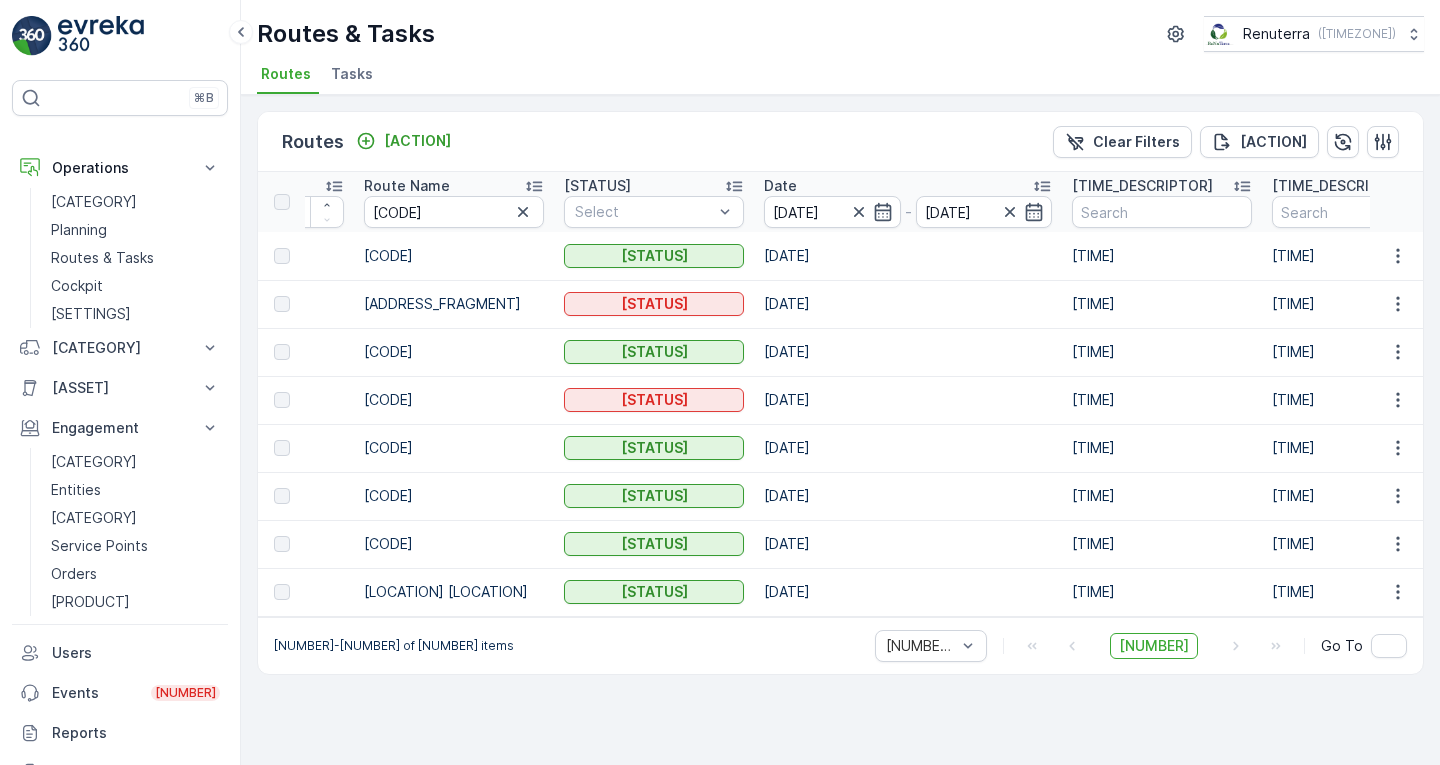 scroll, scrollTop: 0, scrollLeft: 0, axis: both 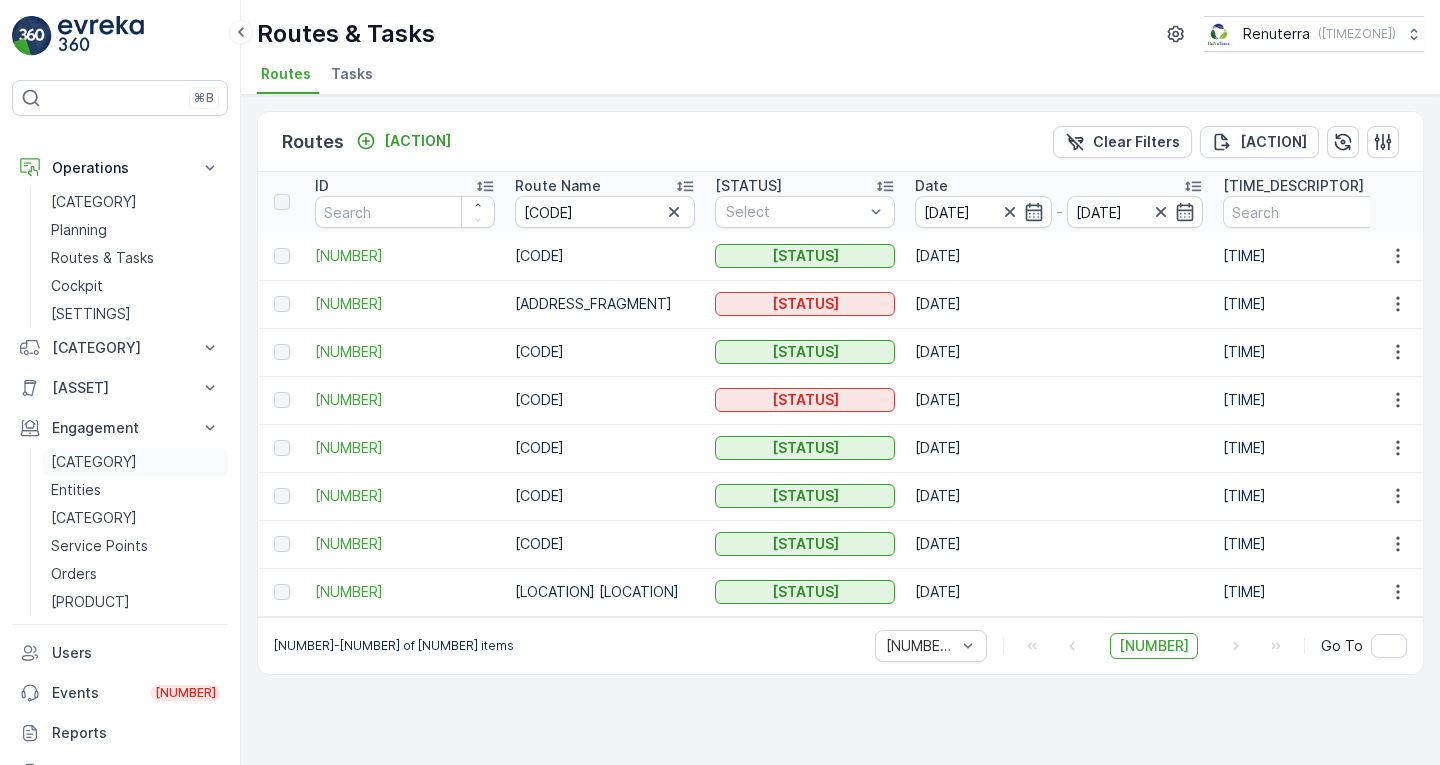 click on "[CATEGORY]" at bounding box center (94, 462) 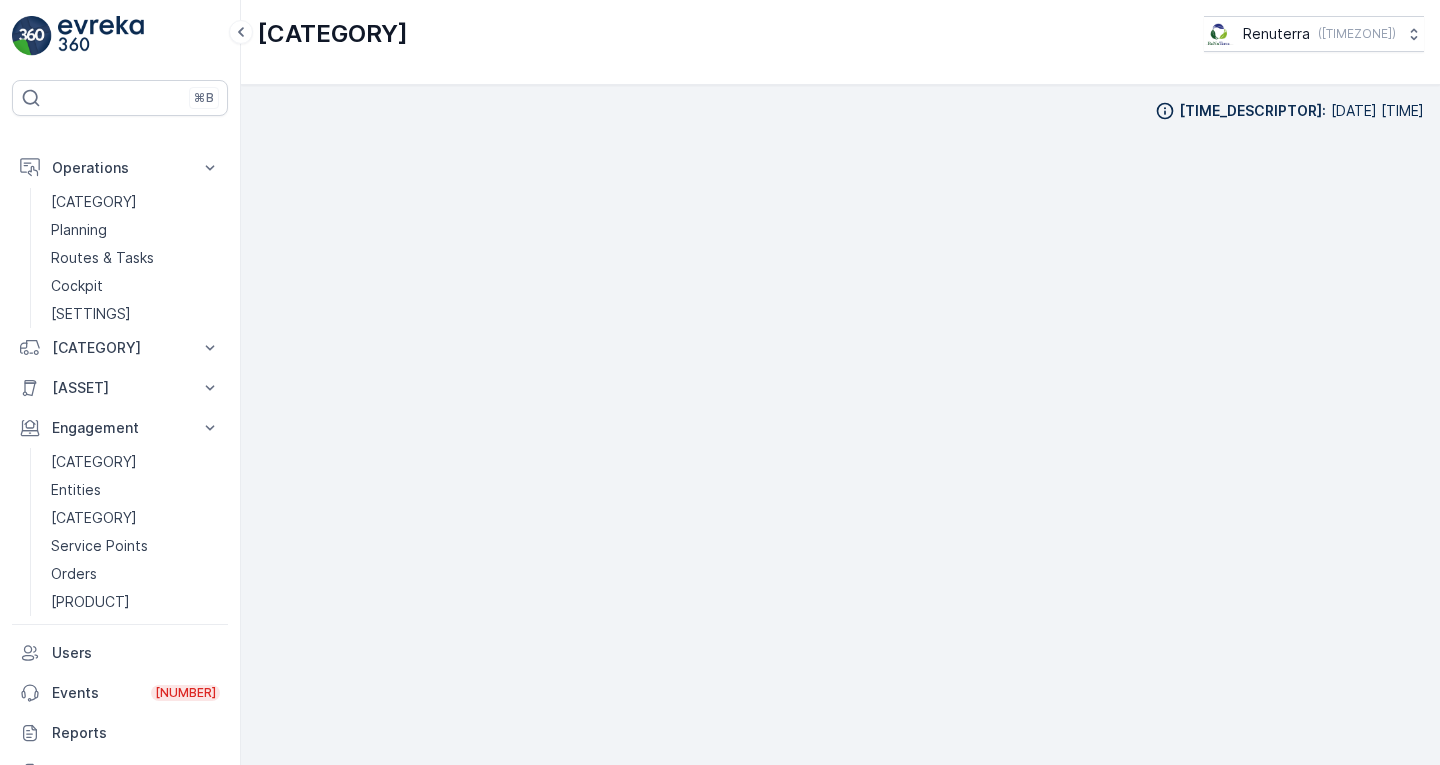 scroll, scrollTop: 18, scrollLeft: 0, axis: vertical 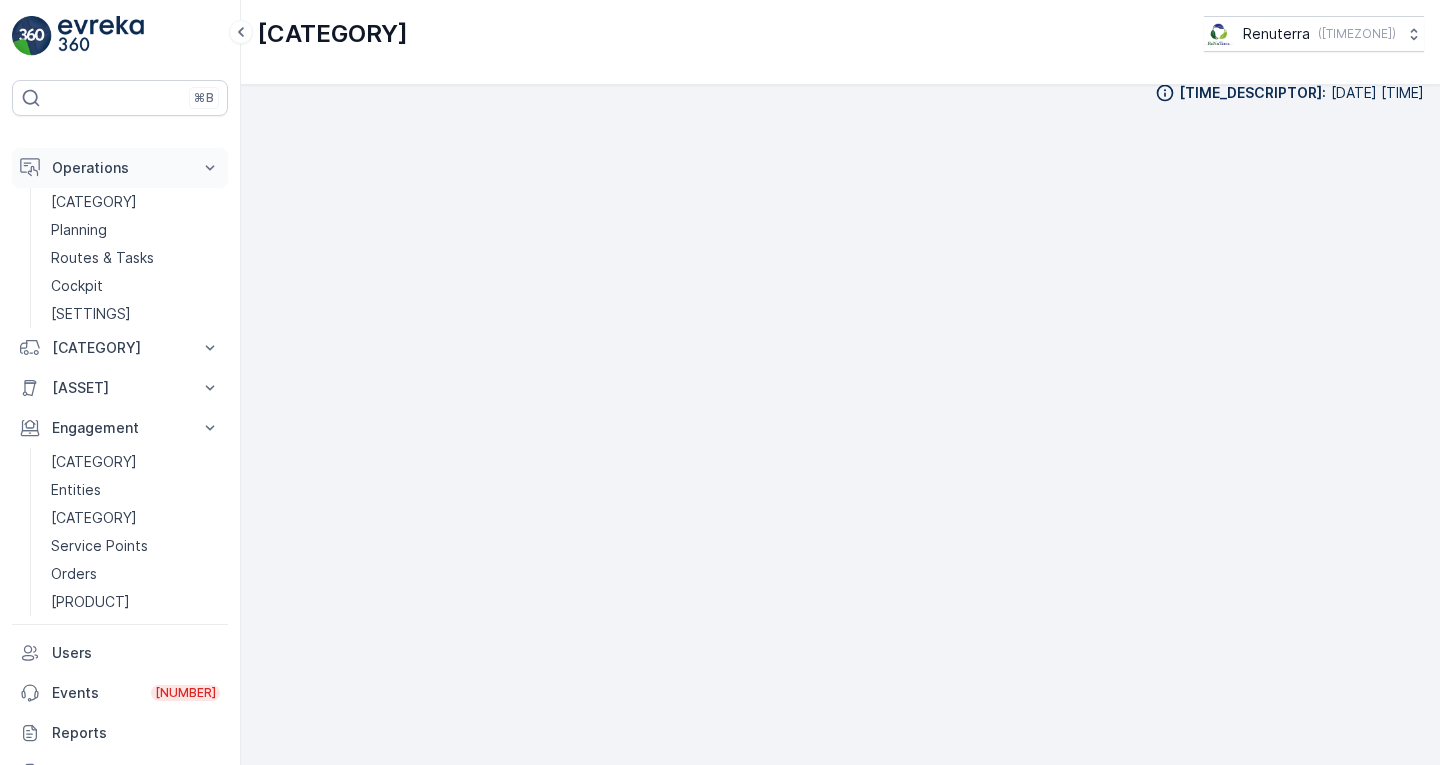 click on "Operations" at bounding box center [120, 168] 